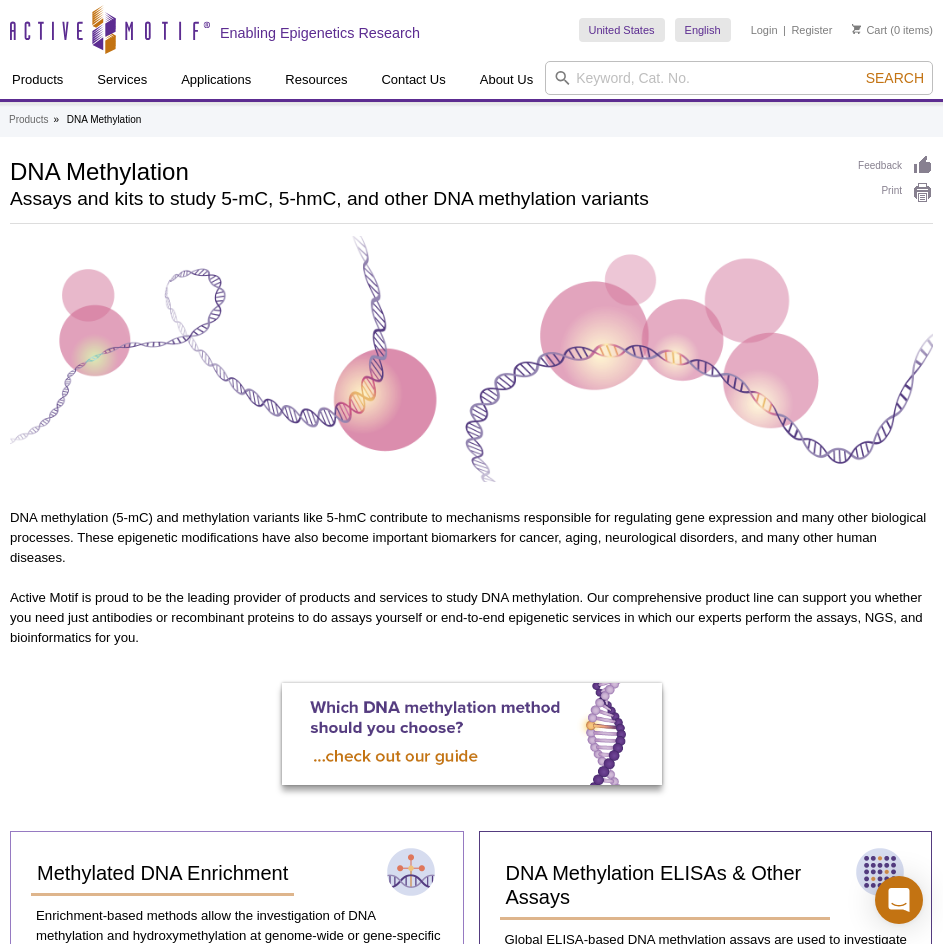 scroll, scrollTop: 600, scrollLeft: 0, axis: vertical 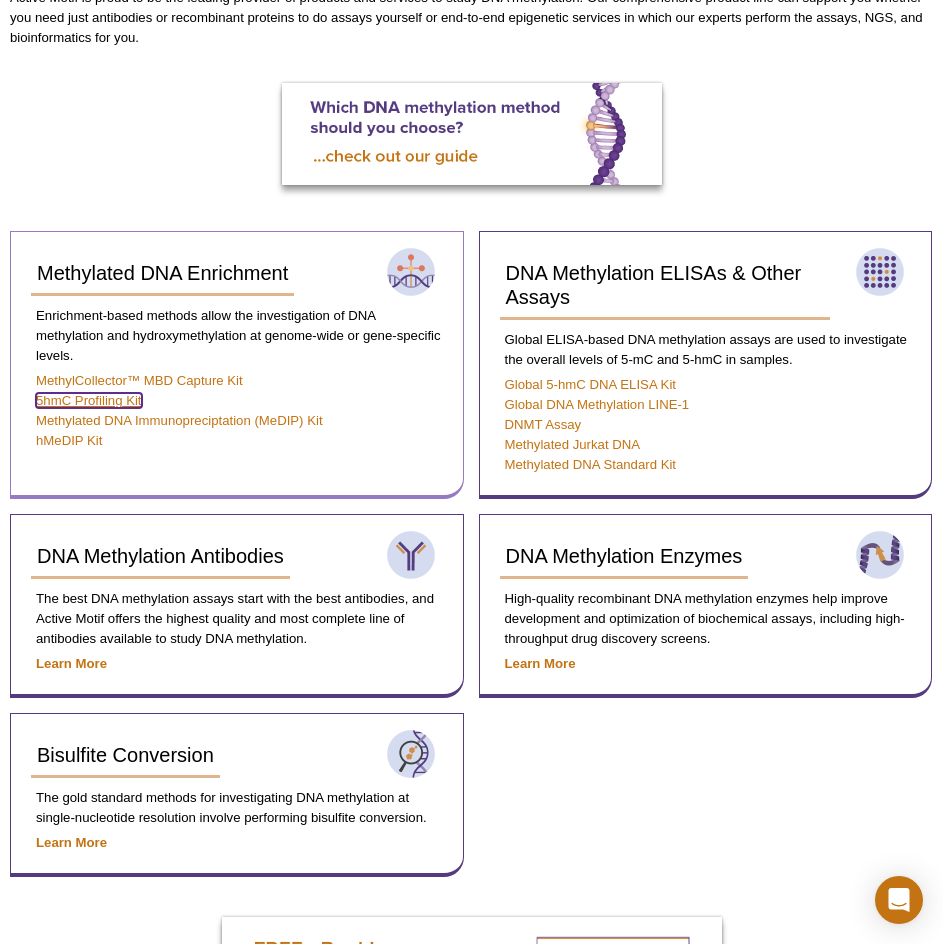 click on "5hmC Profiling Kit" at bounding box center [89, 400] 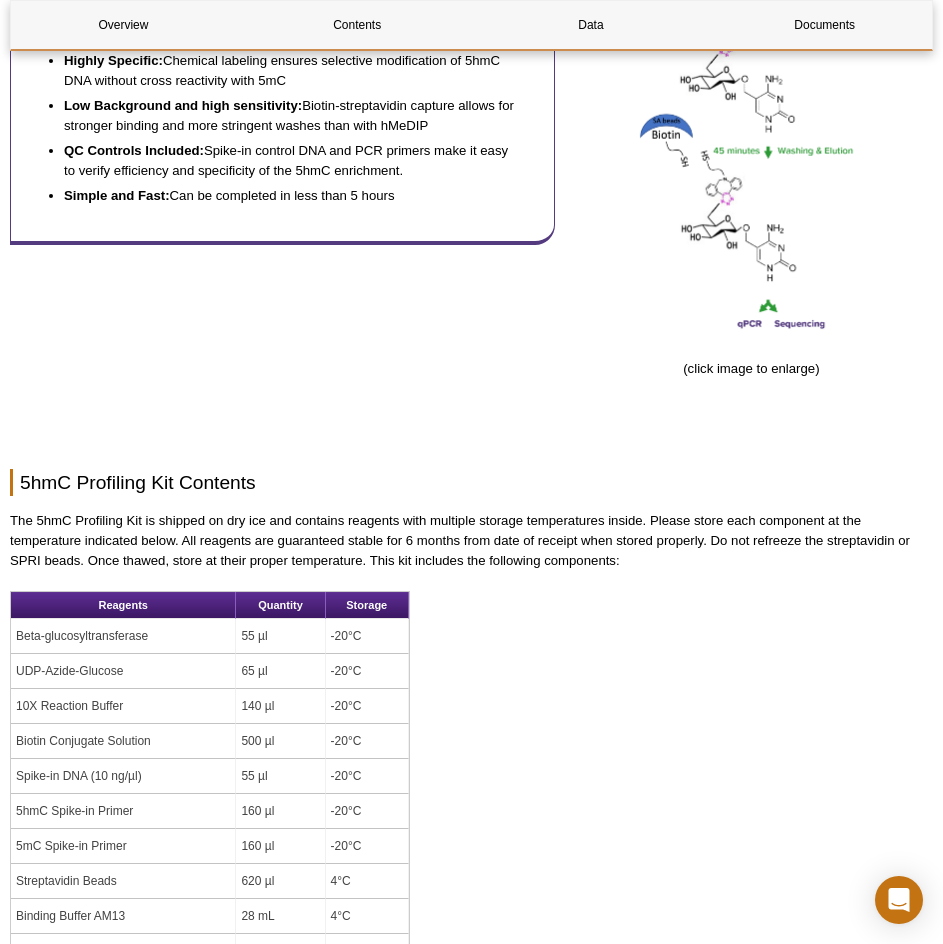 scroll, scrollTop: 1500, scrollLeft: 0, axis: vertical 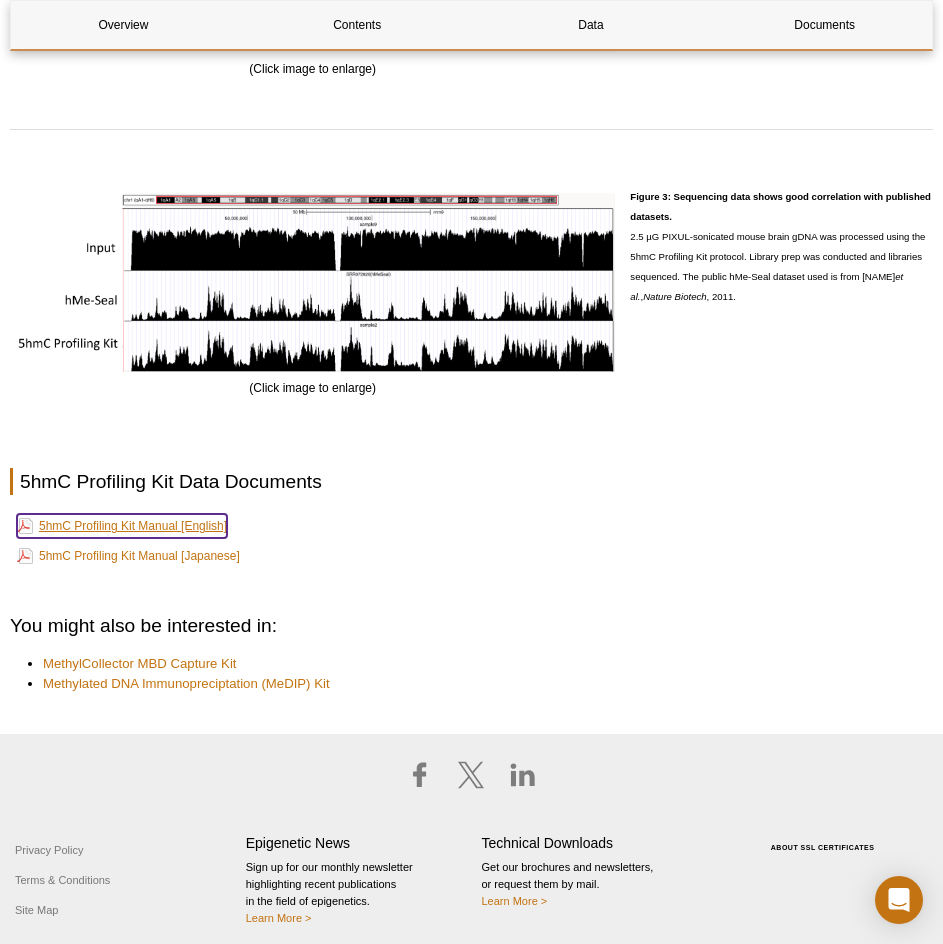 click on "5hmC Profiling Kit Manual [English]" at bounding box center (122, 526) 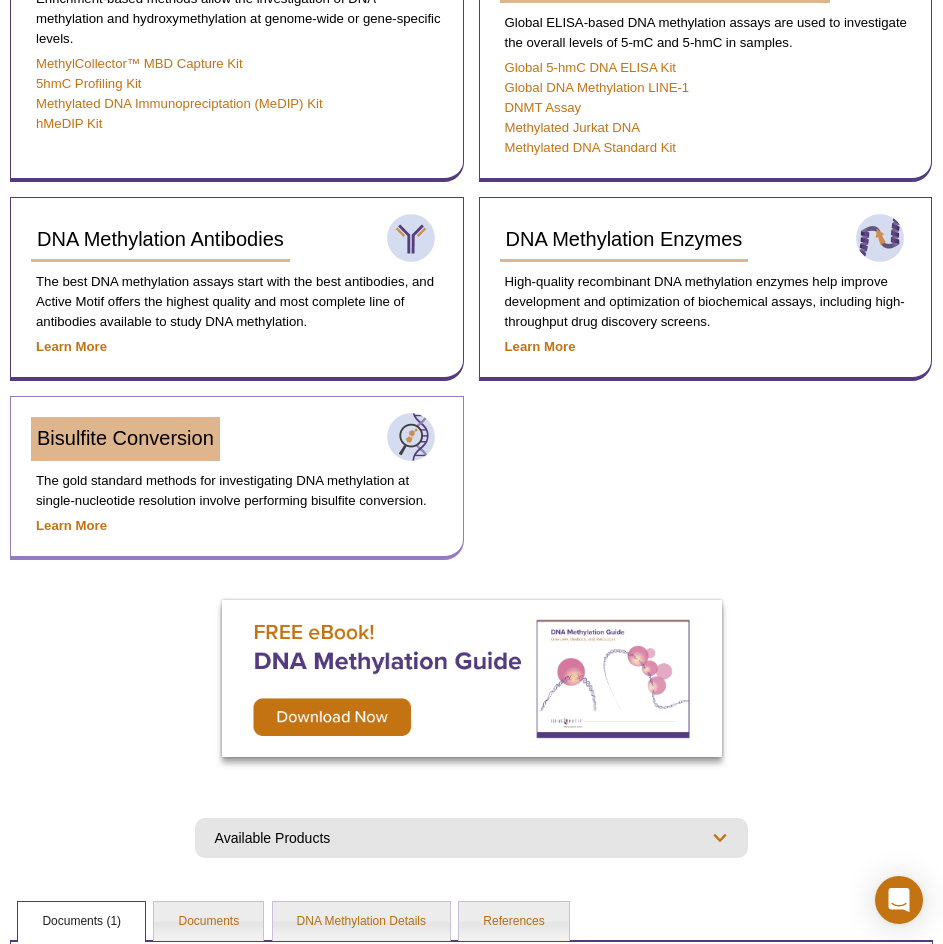 scroll, scrollTop: 588, scrollLeft: 0, axis: vertical 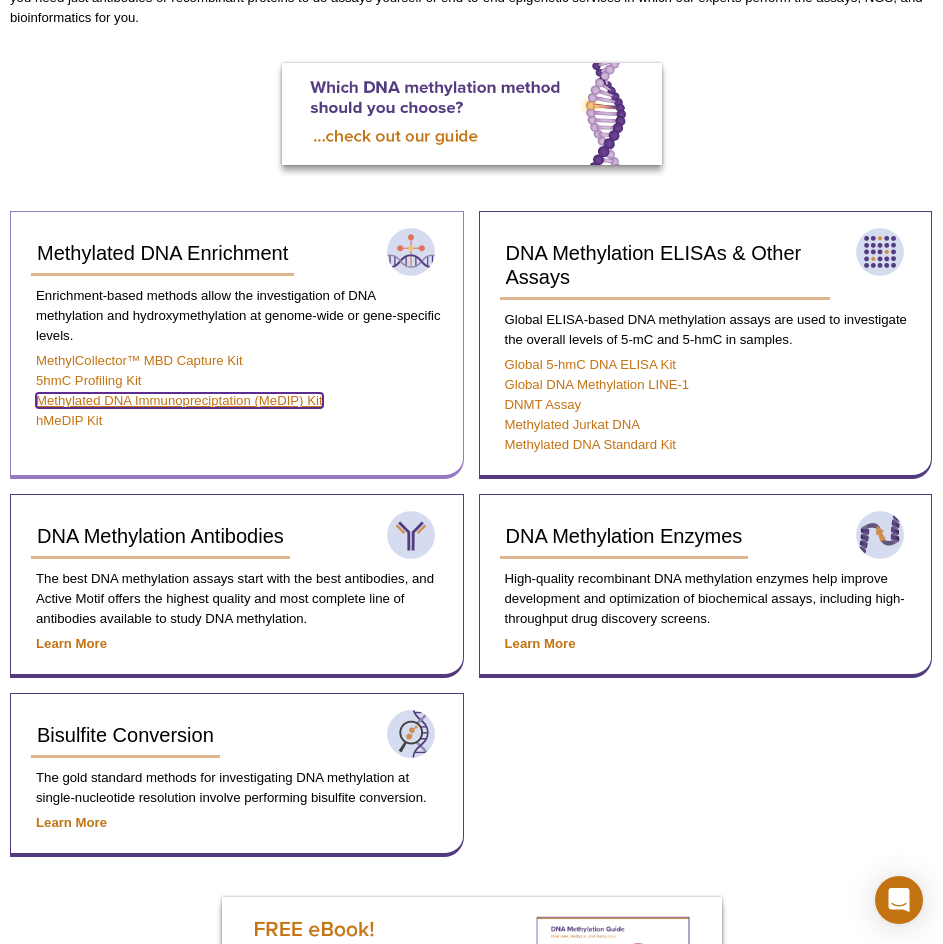 click on "Methylated DNA Immunopreciptation (MeDIP) Kit" at bounding box center [179, 400] 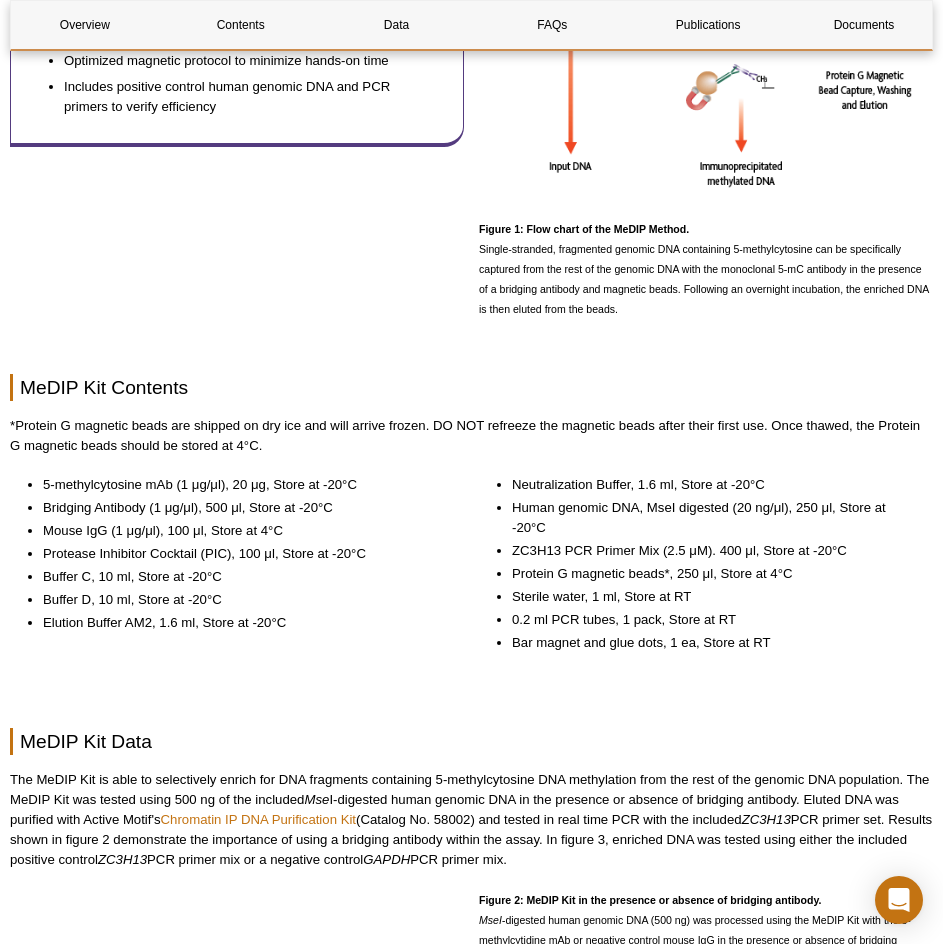 scroll, scrollTop: 0, scrollLeft: 0, axis: both 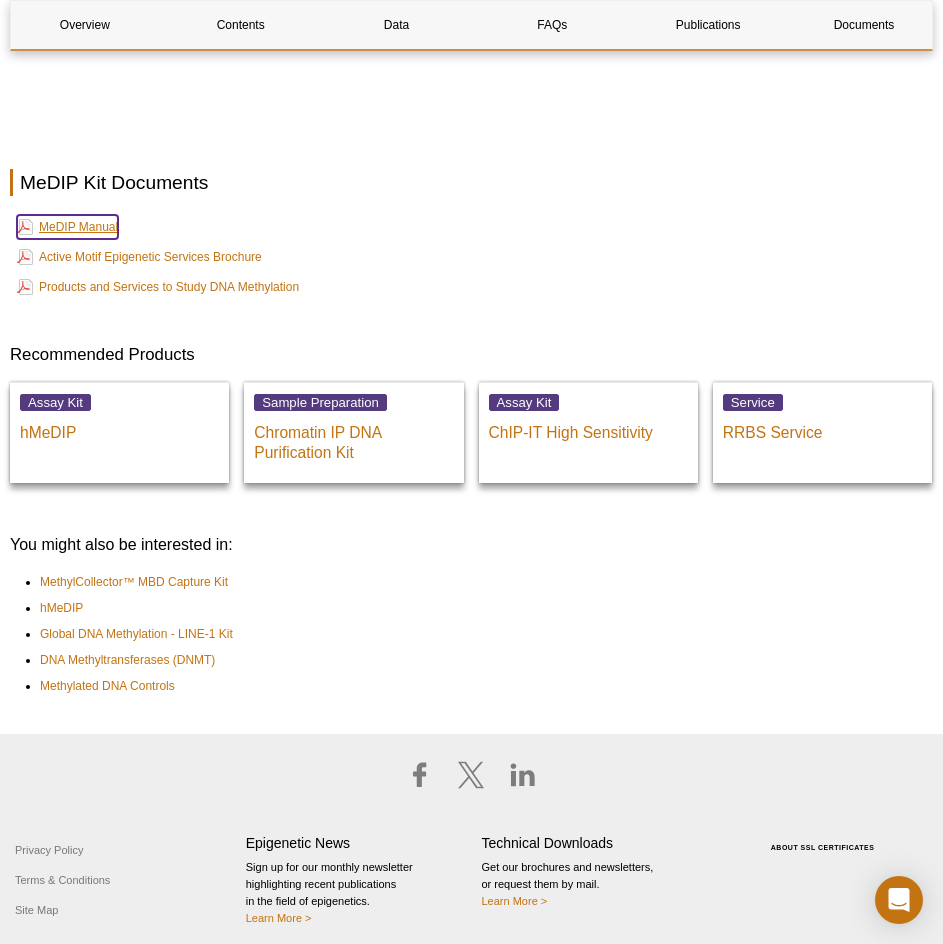 click on "MeDIP Manual" at bounding box center (67, 227) 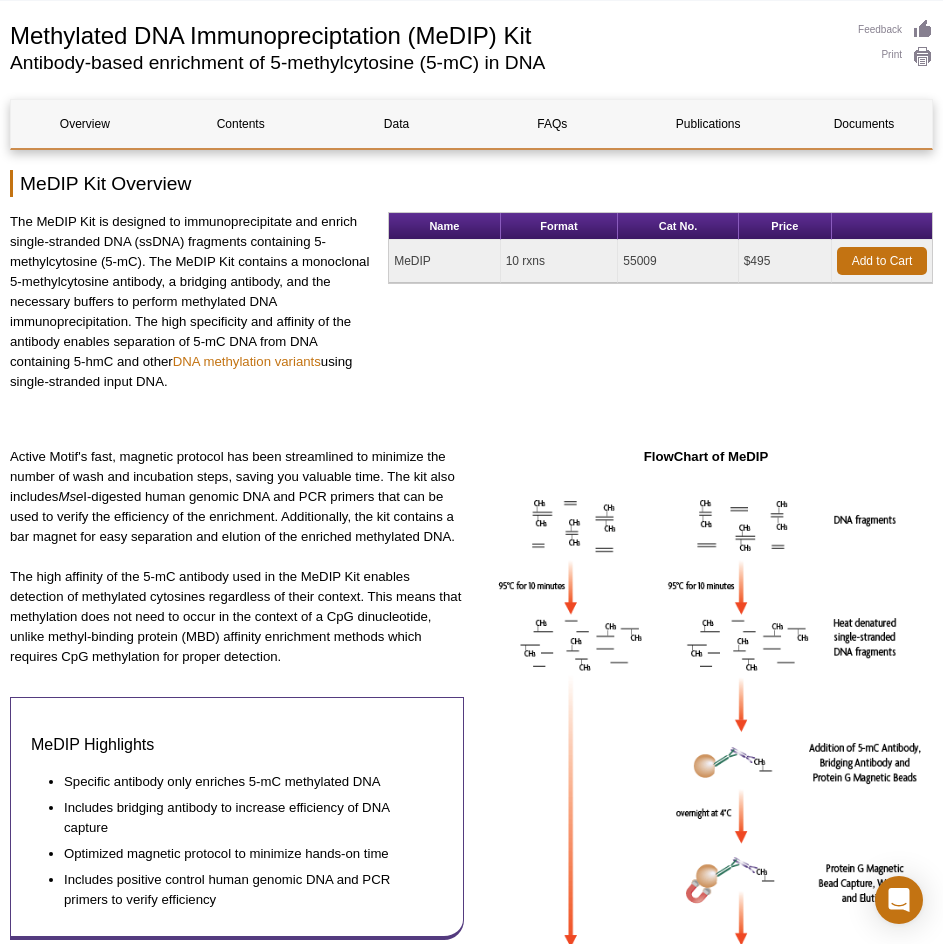 scroll, scrollTop: 0, scrollLeft: 0, axis: both 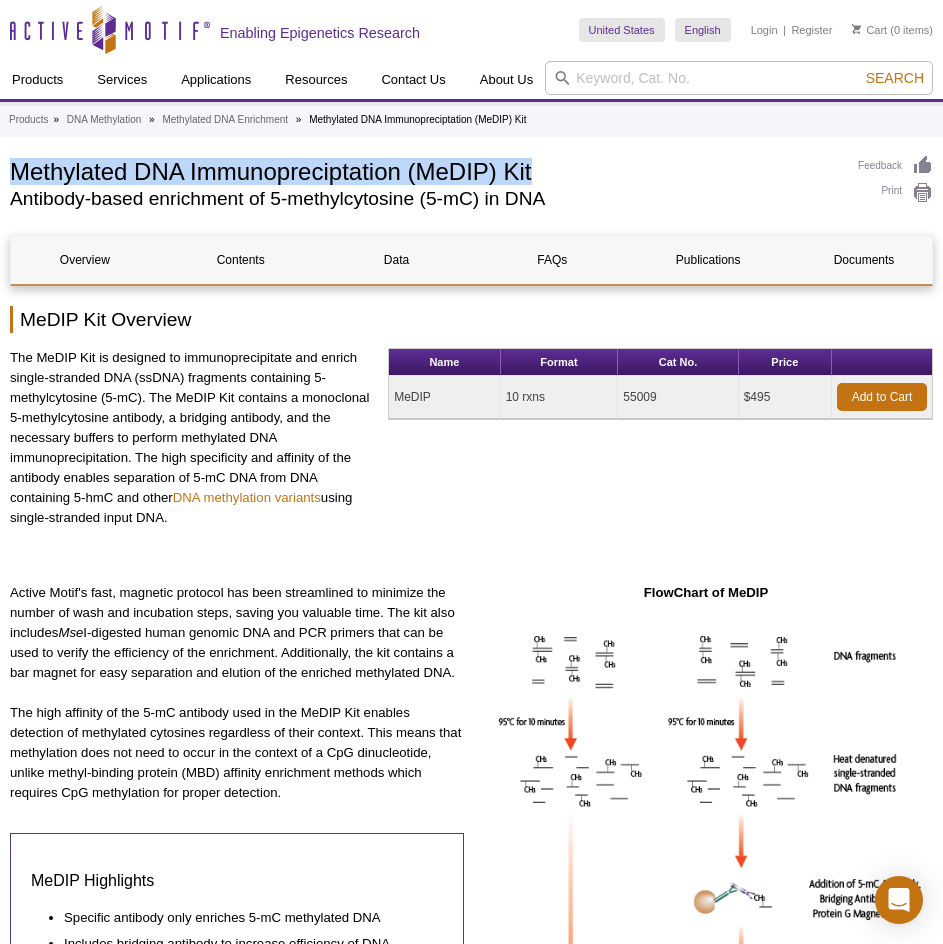 drag, startPoint x: 550, startPoint y: 172, endPoint x: 78, endPoint y: 174, distance: 472.00424 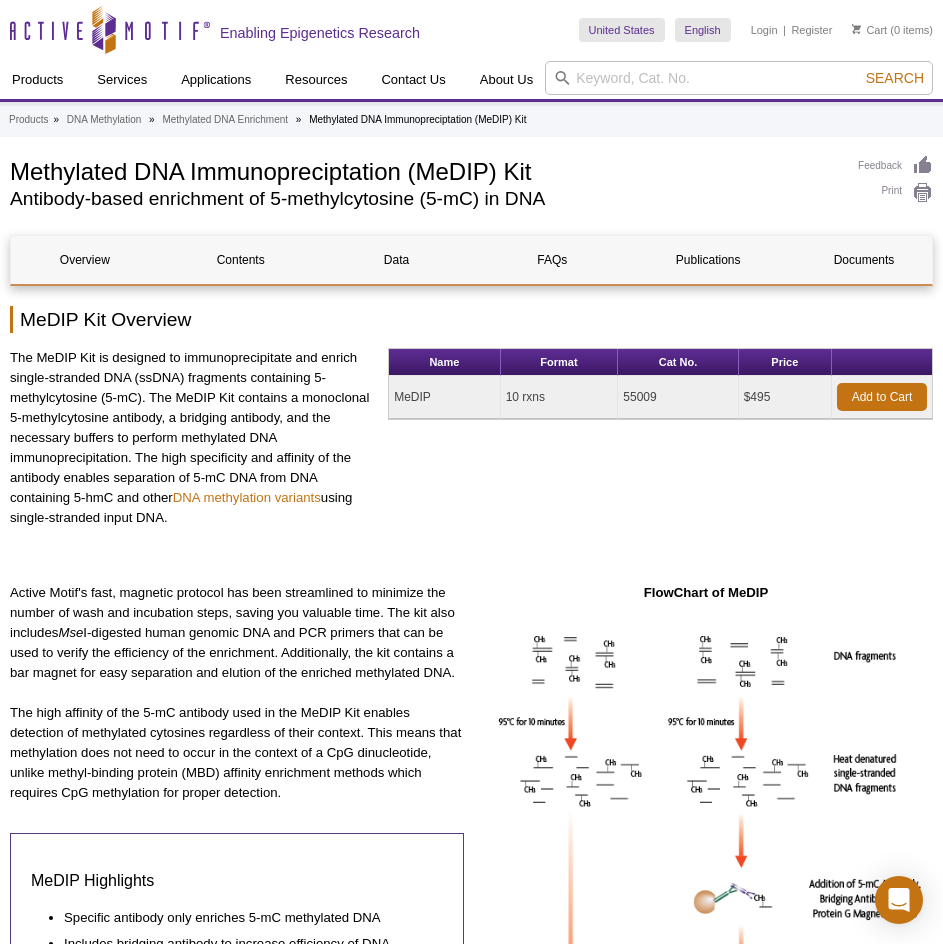 click on "Name
Format
Cat No.
Price
MeDIP
10 rxns
55009
$495
Add to Cart" at bounding box center (660, 455) 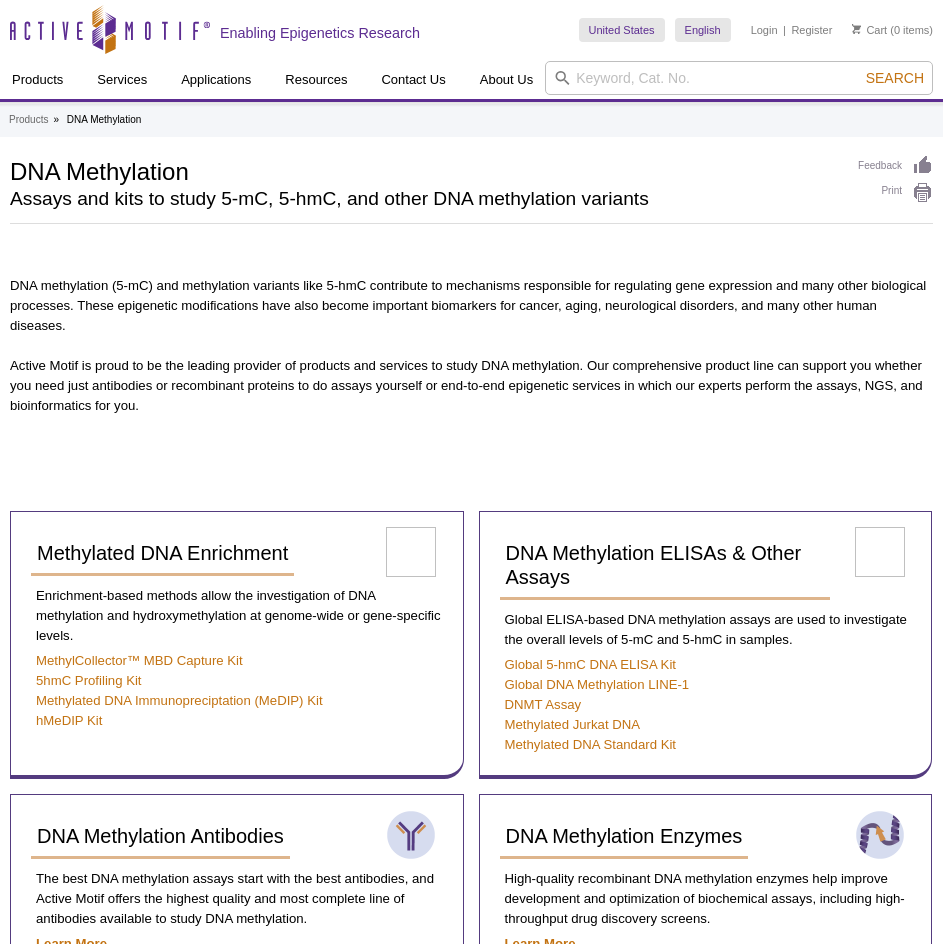 scroll, scrollTop: 388, scrollLeft: 0, axis: vertical 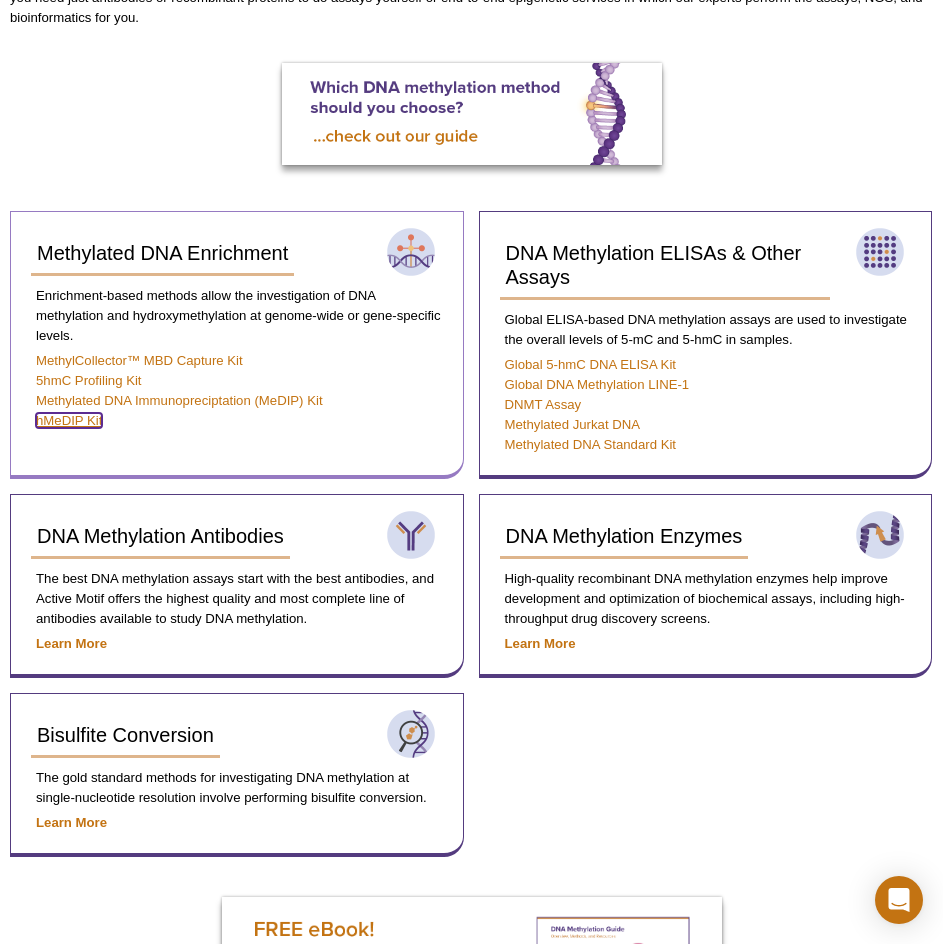 click on "hMeDIP Kit" at bounding box center (69, 420) 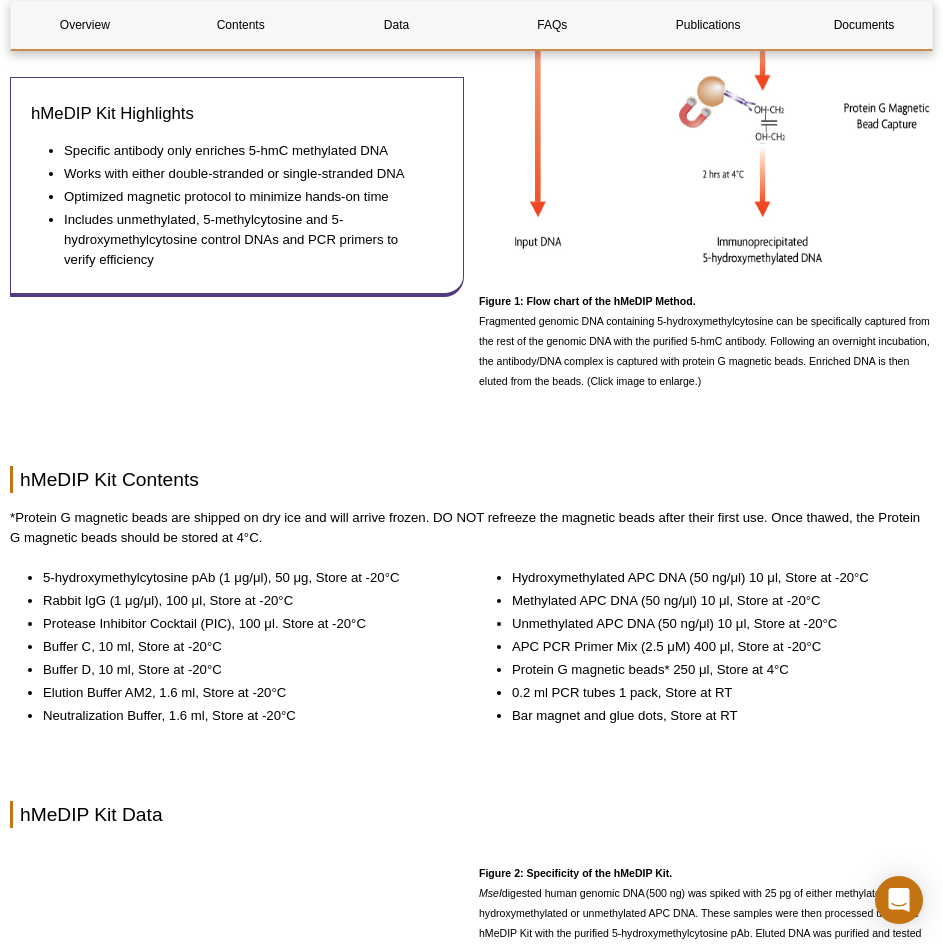 scroll, scrollTop: 1300, scrollLeft: 0, axis: vertical 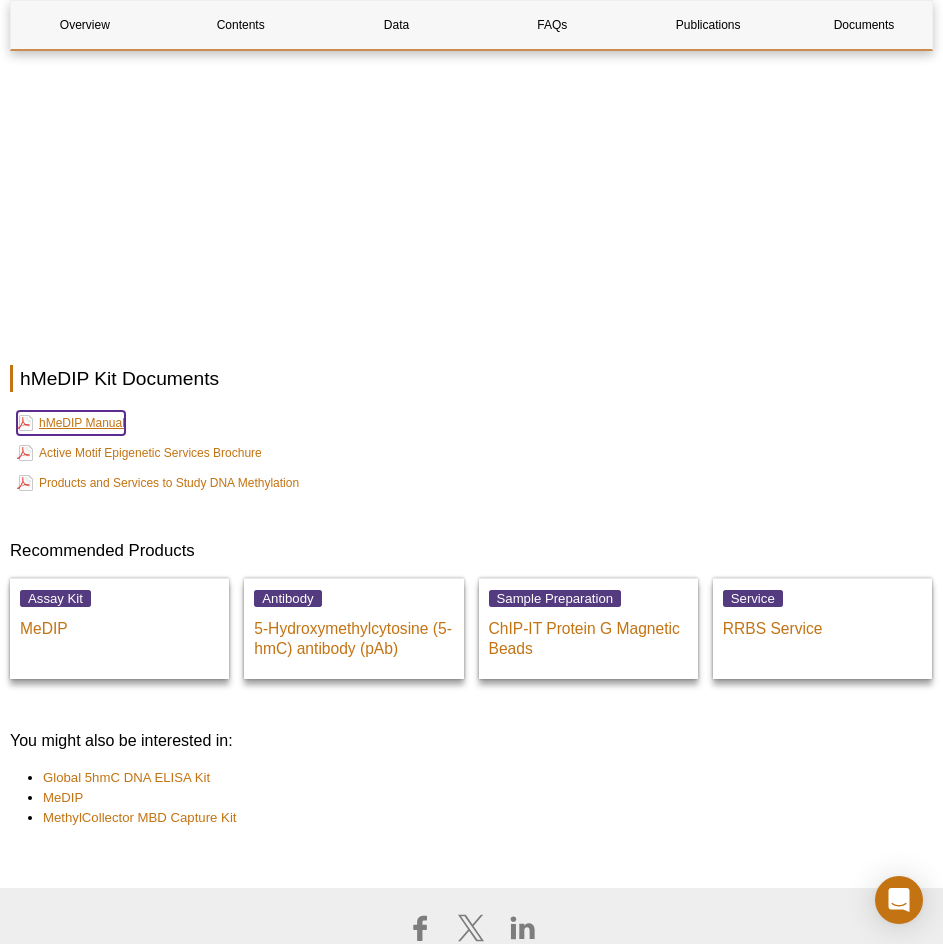 click on "hMeDIP Manual" at bounding box center [71, 423] 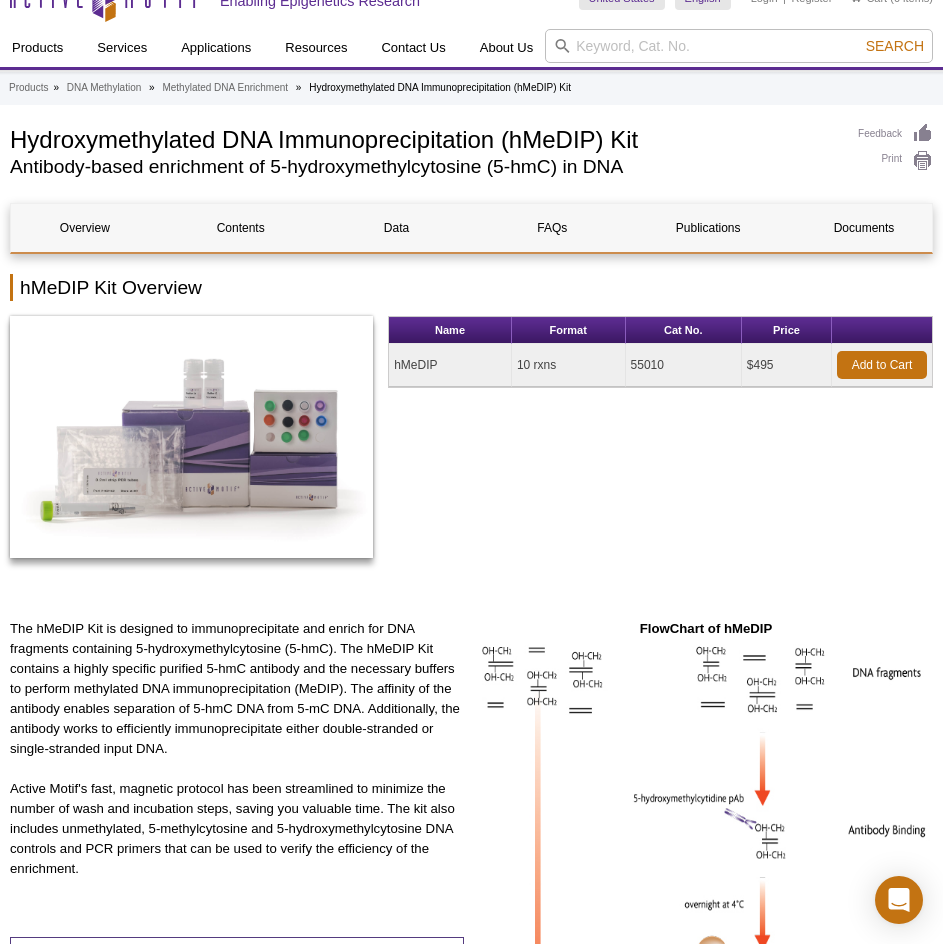 scroll, scrollTop: 0, scrollLeft: 0, axis: both 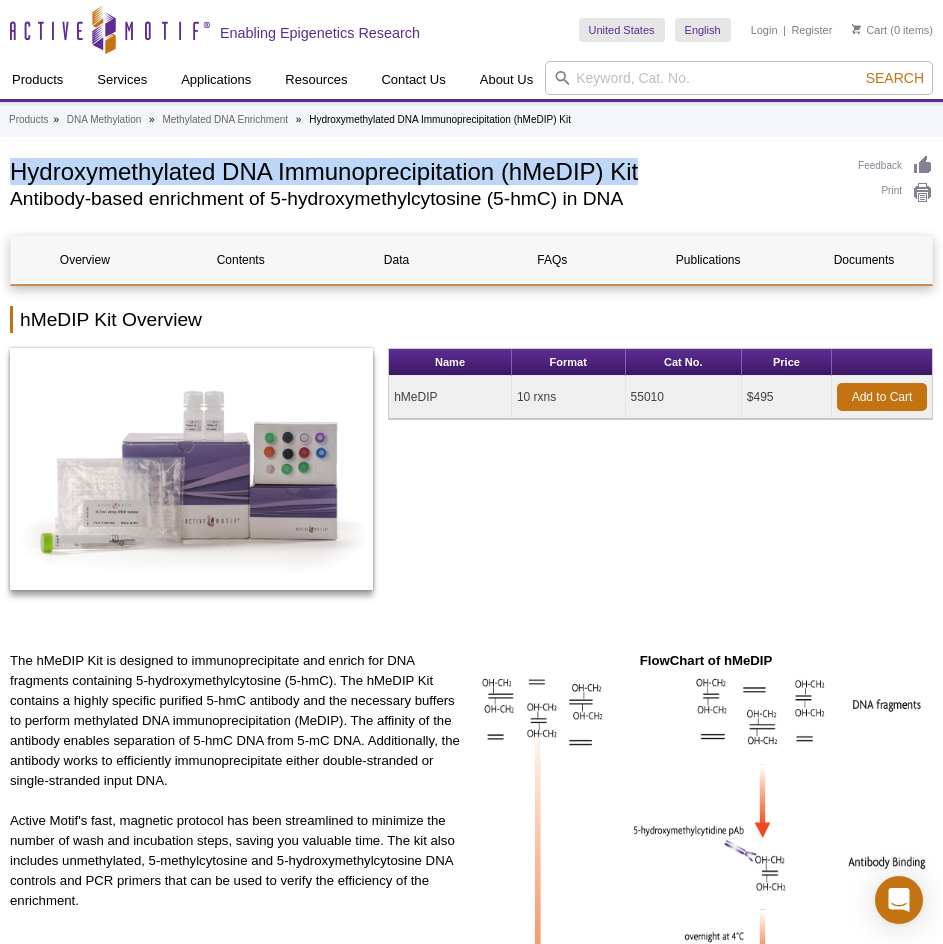 drag, startPoint x: 667, startPoint y: 164, endPoint x: 51, endPoint y: 172, distance: 616.05194 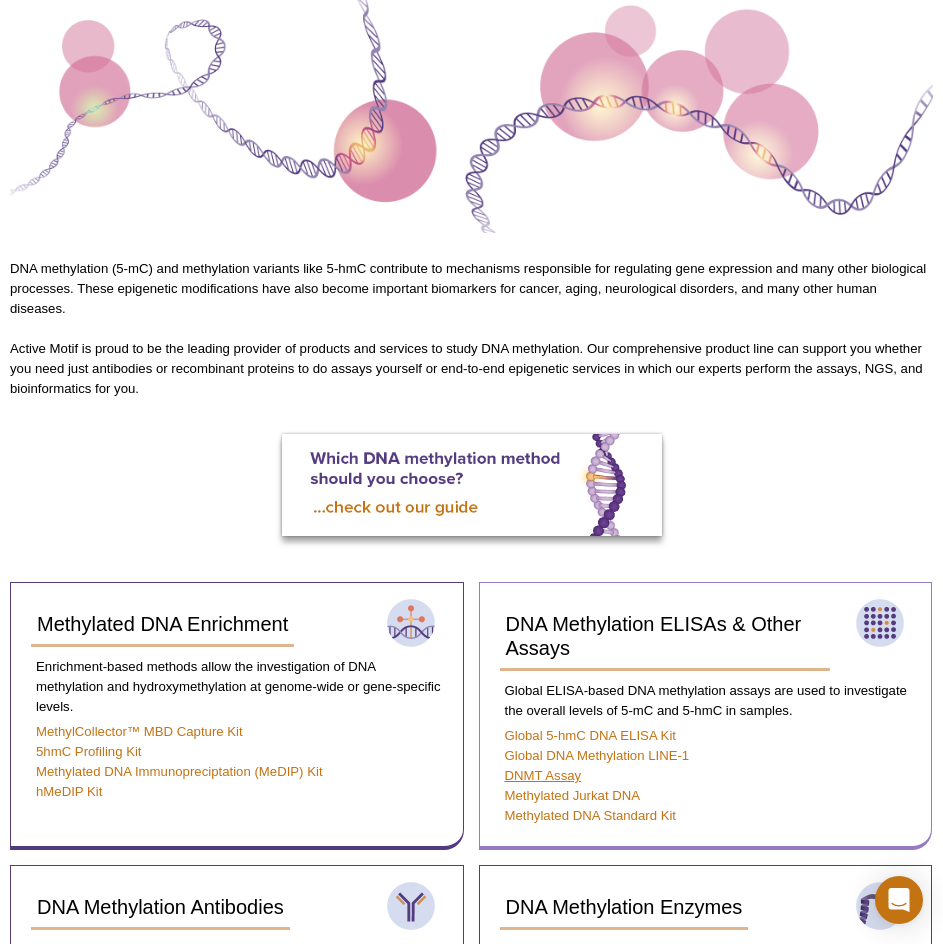 scroll, scrollTop: 0, scrollLeft: 0, axis: both 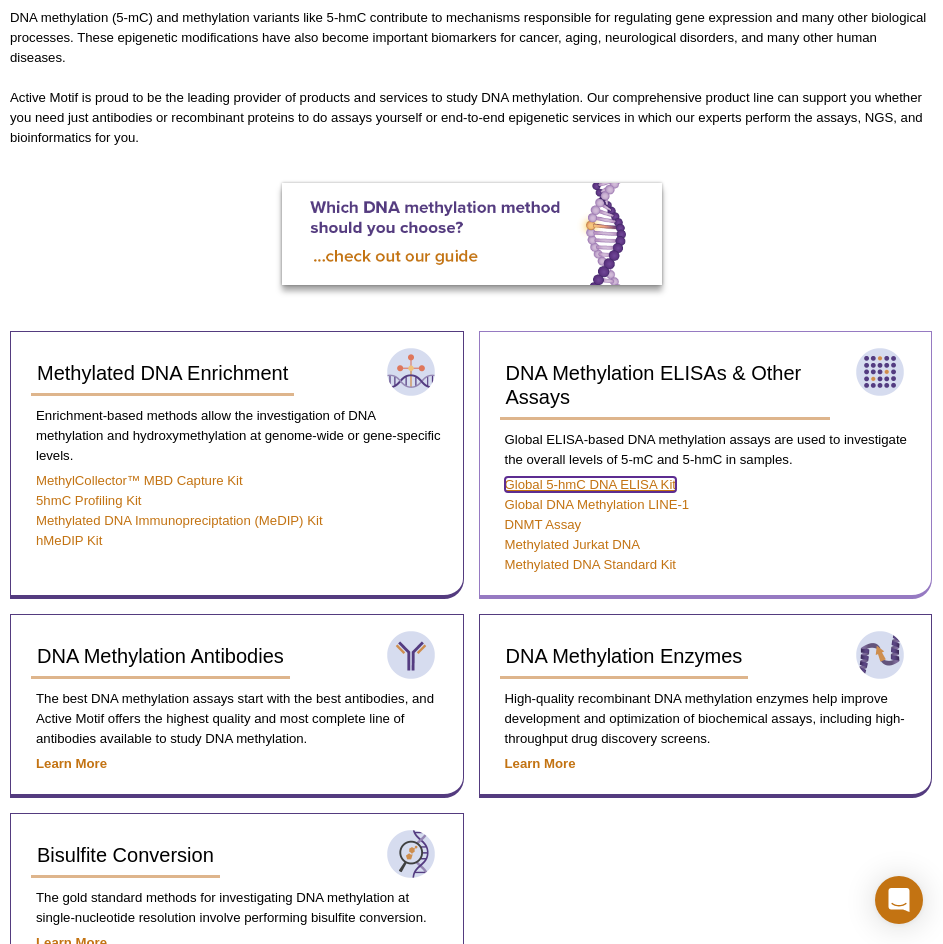 click on "Global 5-hmC DNA ELISA Kit" at bounding box center [591, 484] 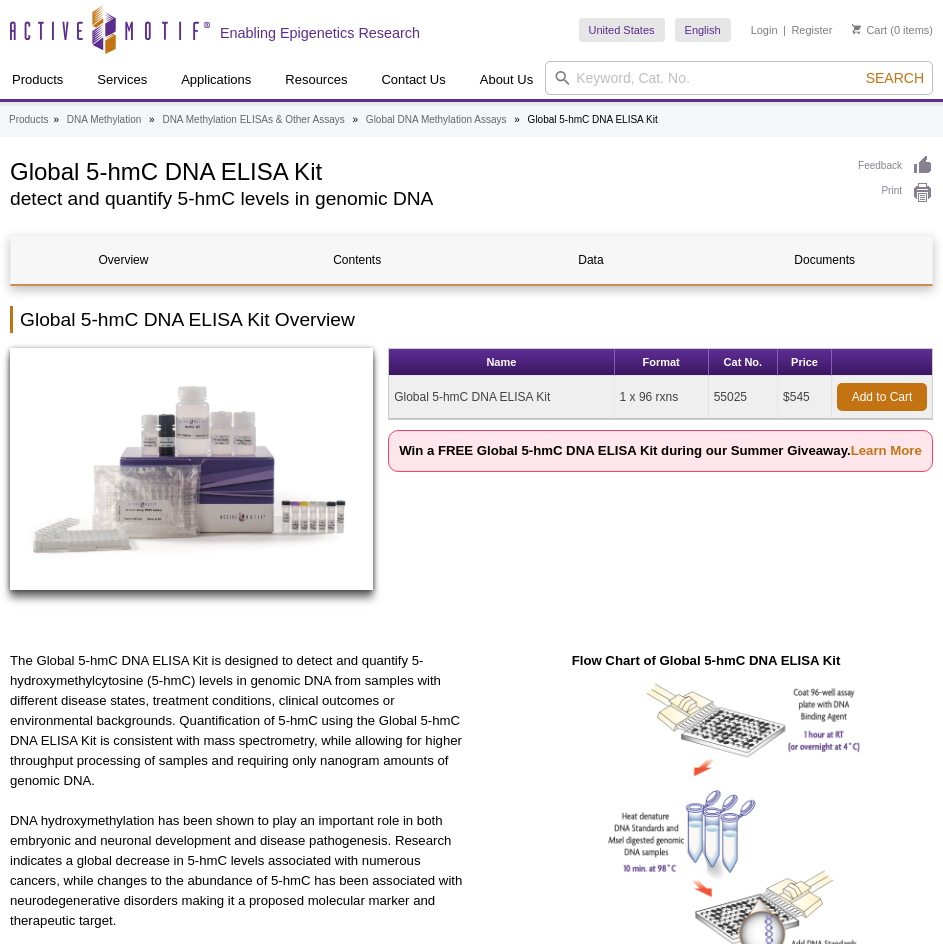 scroll, scrollTop: 0, scrollLeft: 0, axis: both 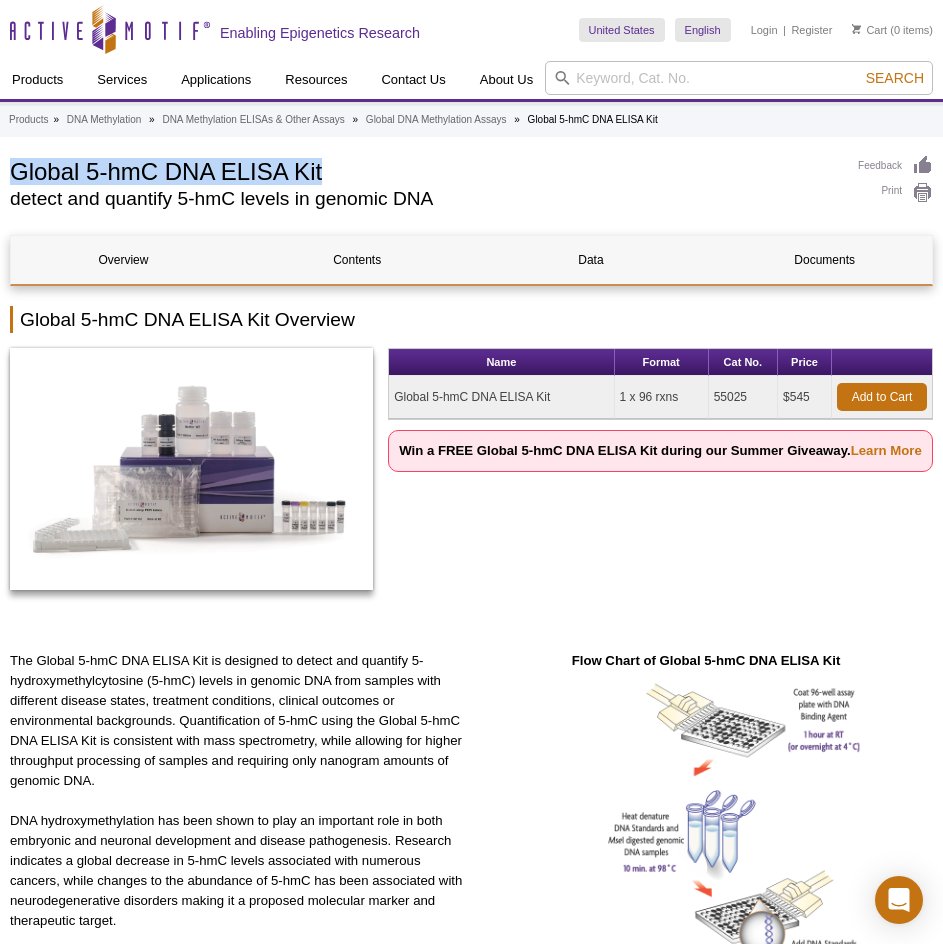 drag, startPoint x: 357, startPoint y: 172, endPoint x: -1, endPoint y: 163, distance: 358.1131 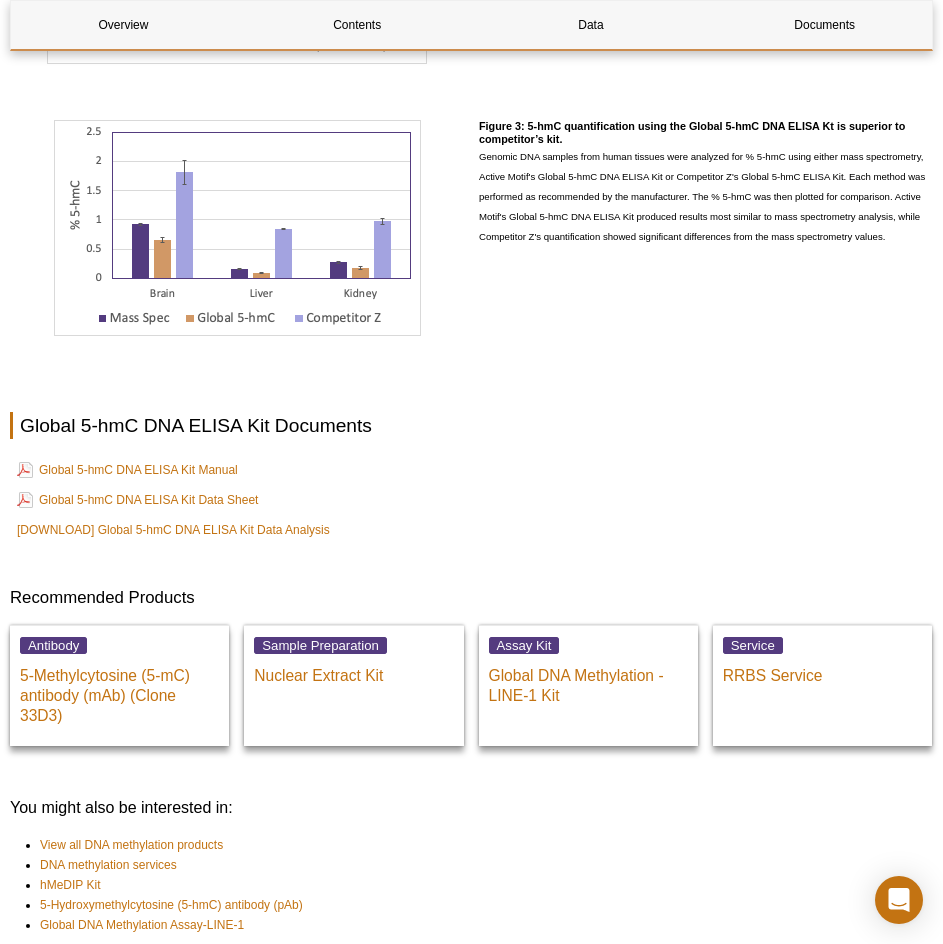 scroll, scrollTop: 2541, scrollLeft: 0, axis: vertical 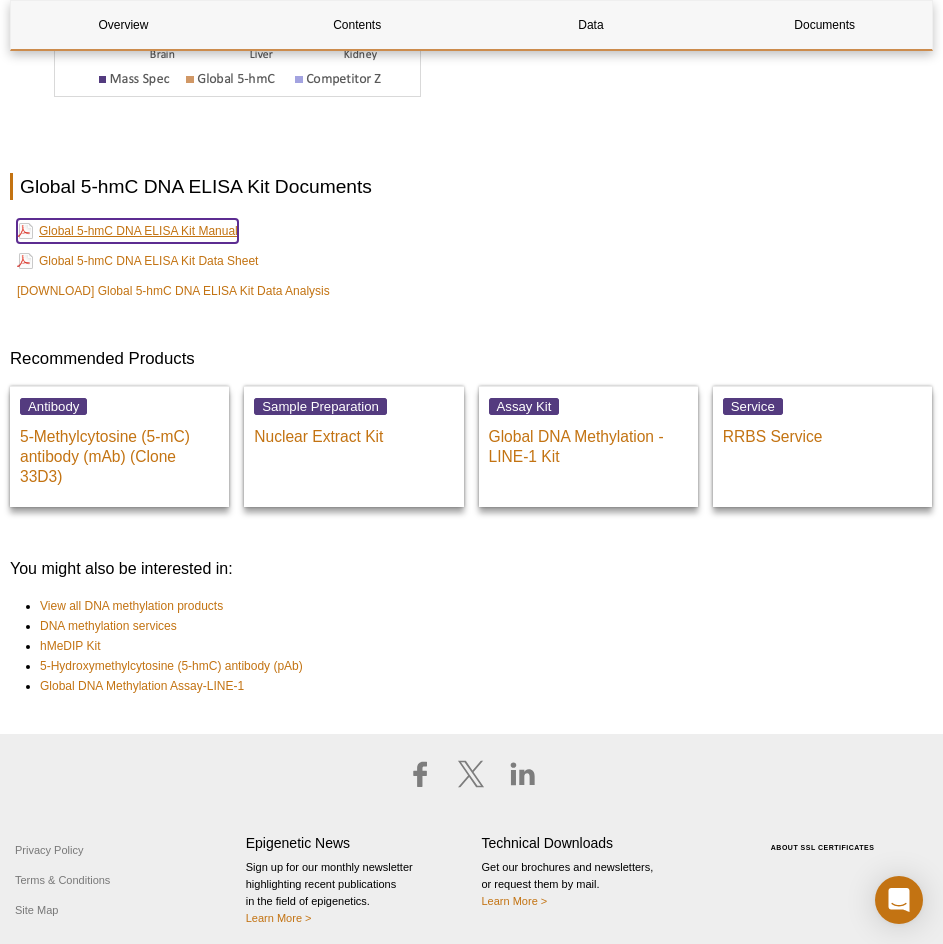 click on "Global 5-hmC DNA ELISA Kit Manual" at bounding box center (127, 231) 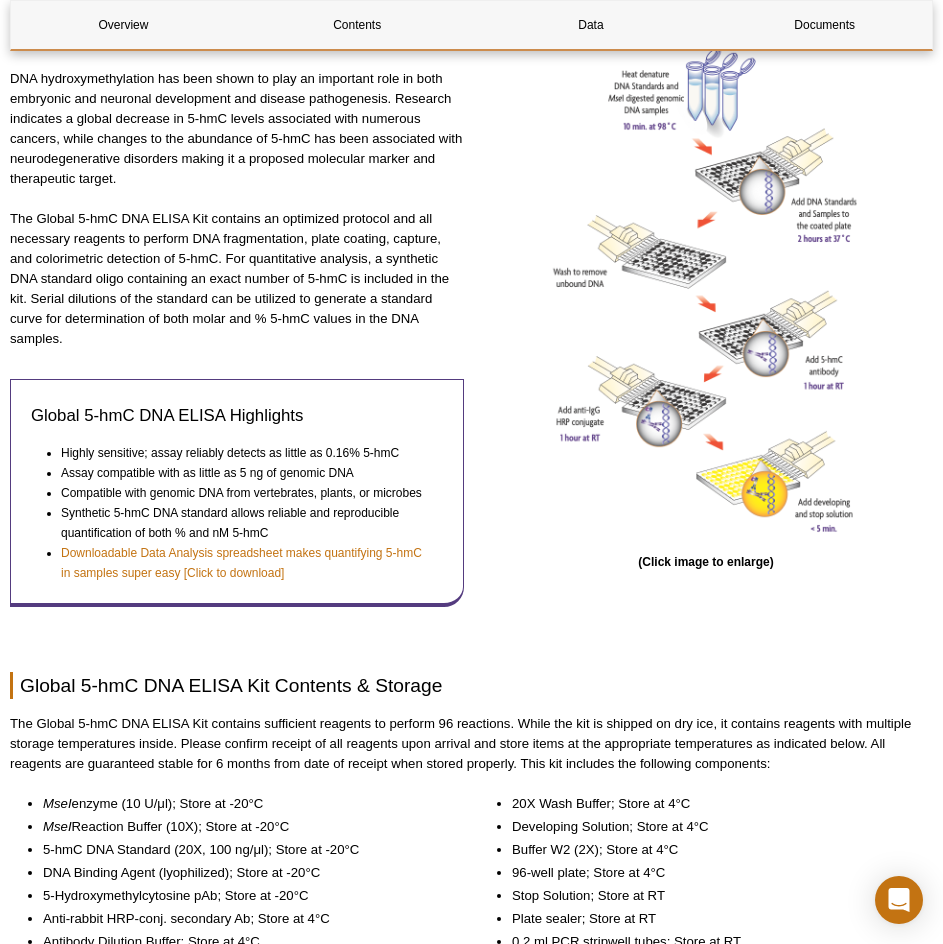 scroll, scrollTop: 0, scrollLeft: 0, axis: both 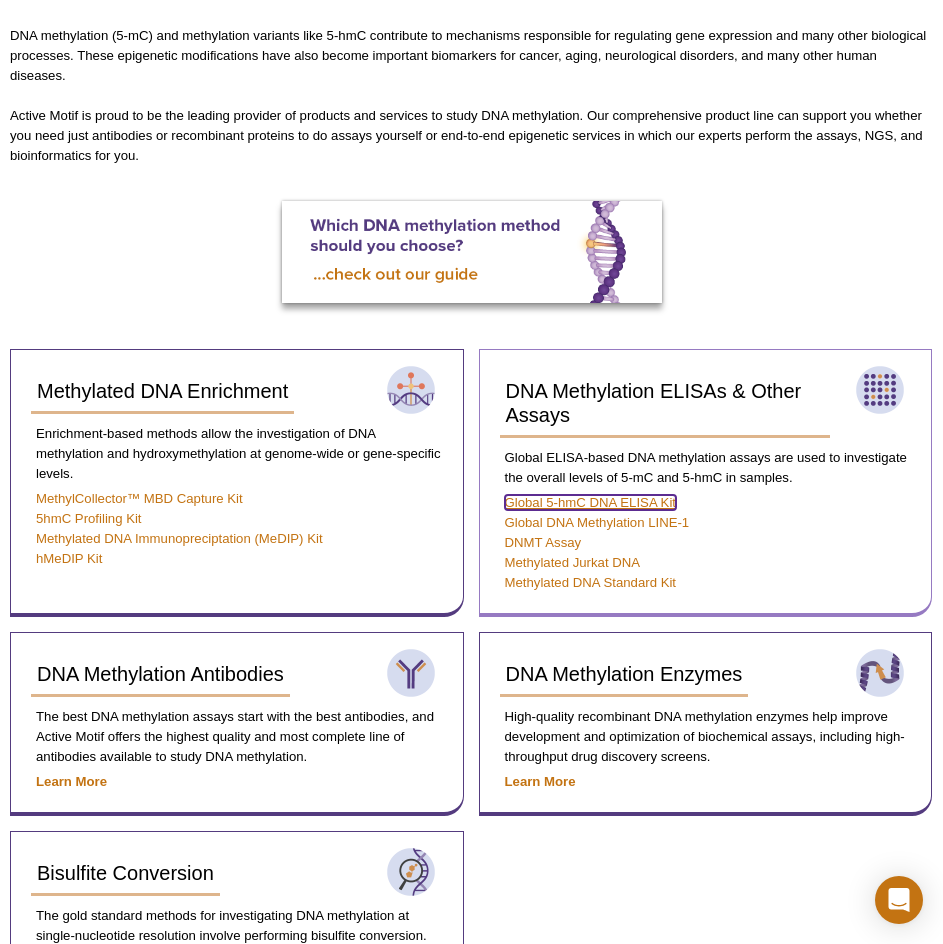 click on "Global 5-hmC DNA ELISA Kit" at bounding box center (591, 502) 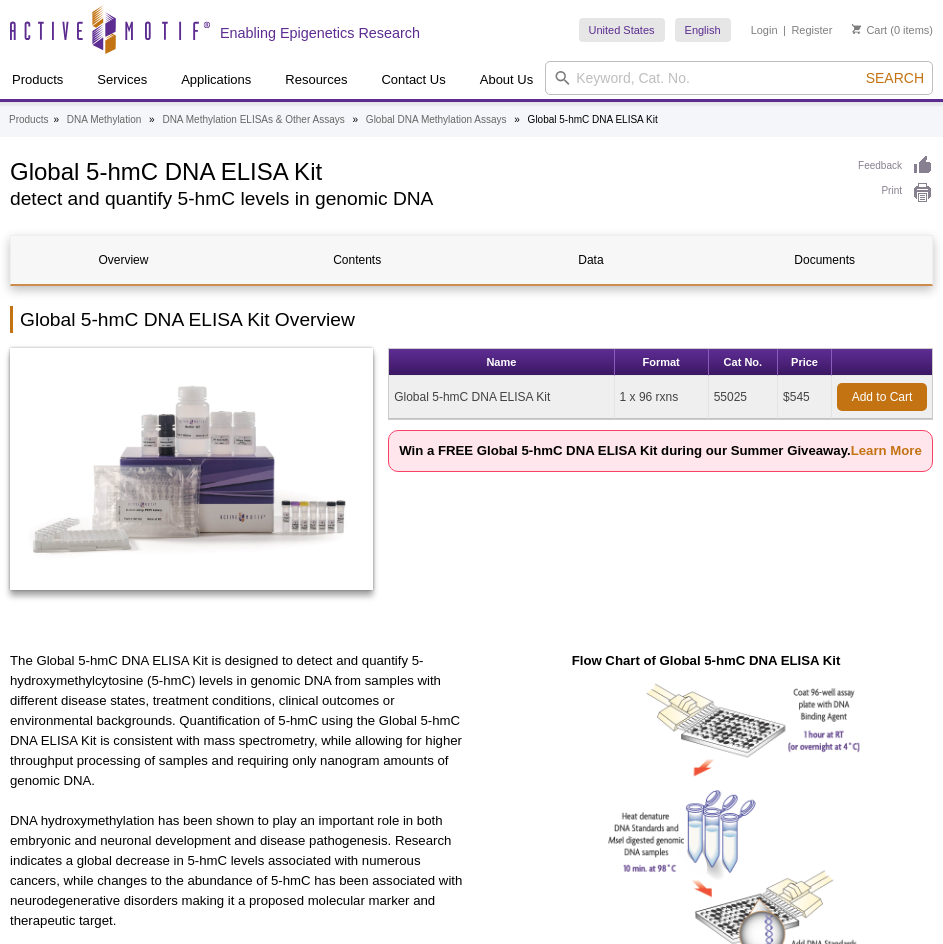 scroll, scrollTop: 0, scrollLeft: 0, axis: both 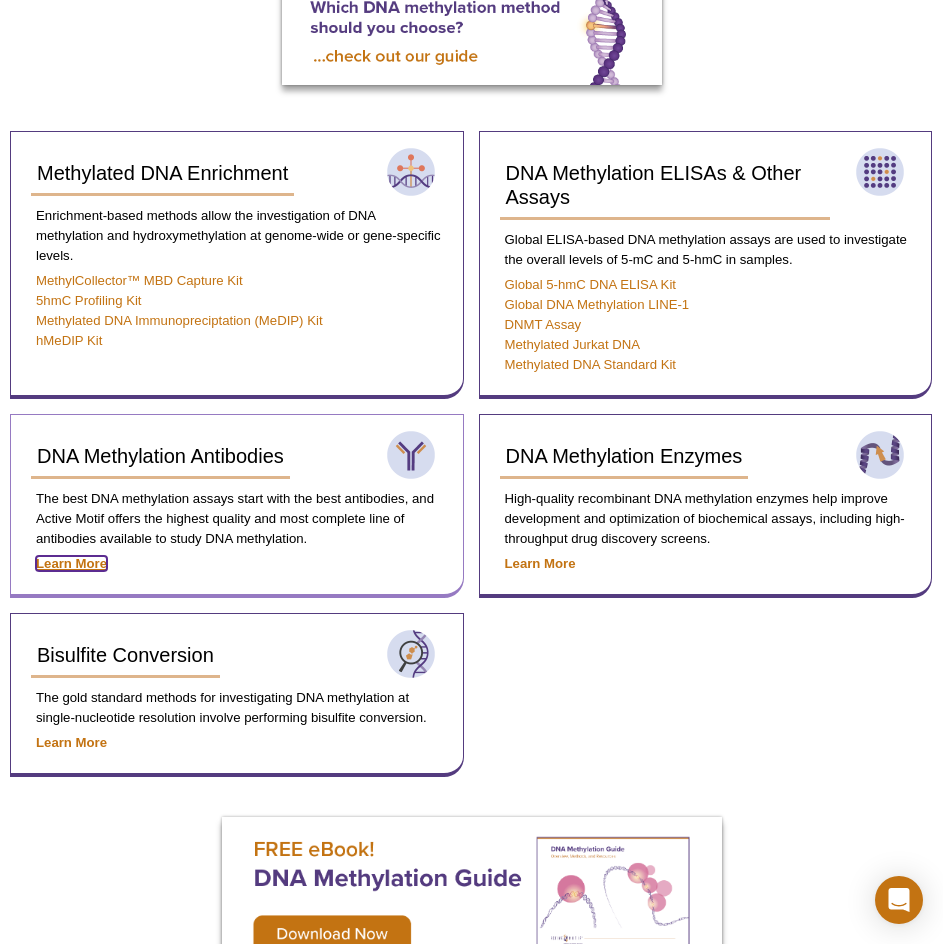 click on "Learn More" at bounding box center (71, 563) 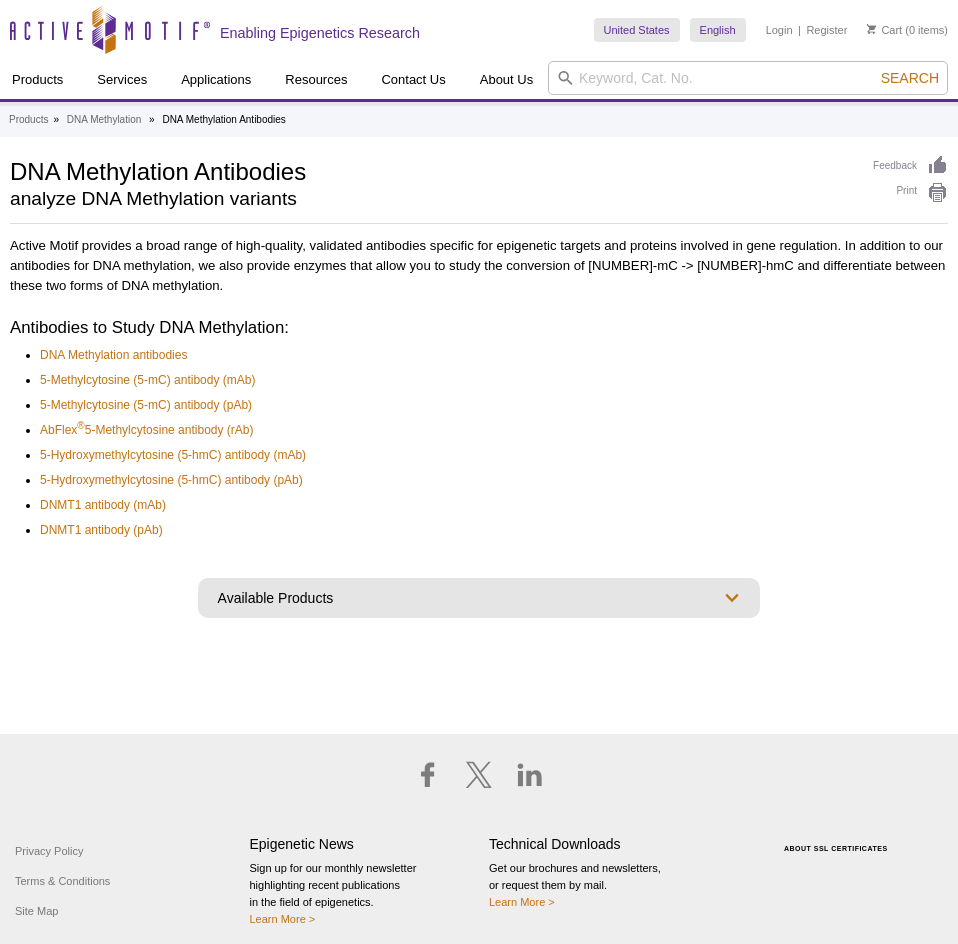 scroll, scrollTop: 0, scrollLeft: 0, axis: both 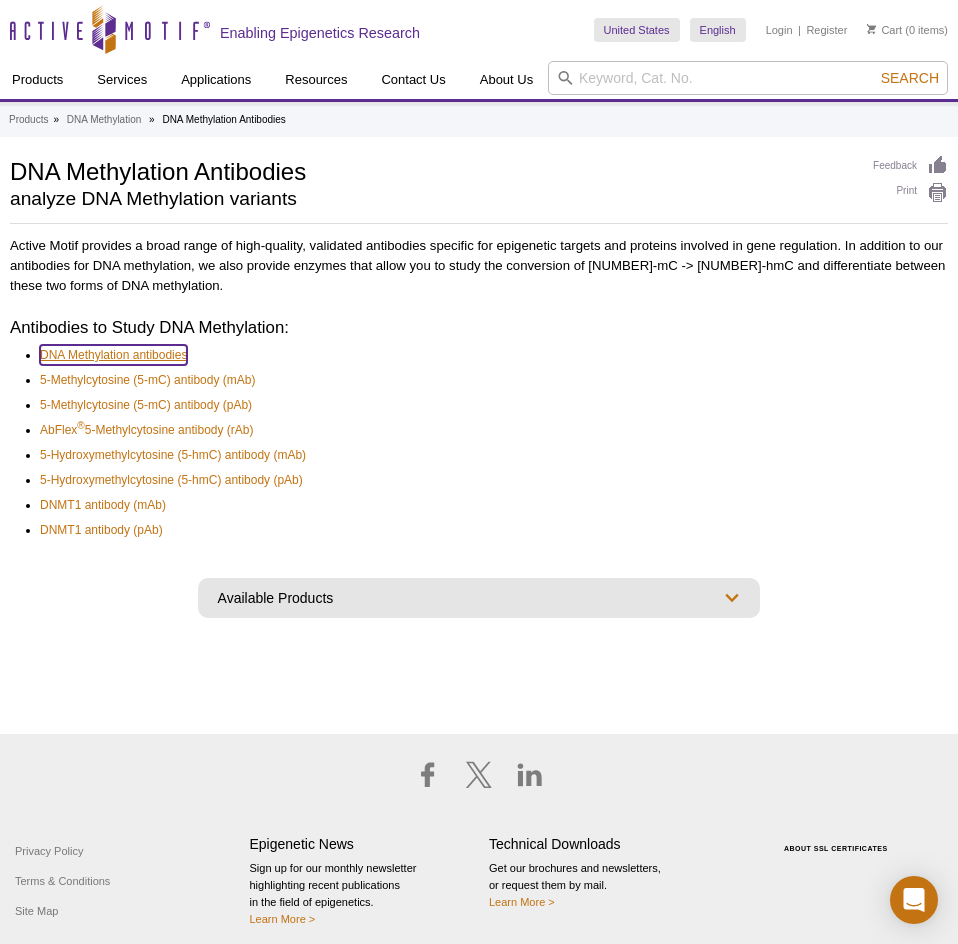 click on "DNA Methylation antibodies" at bounding box center [113, 355] 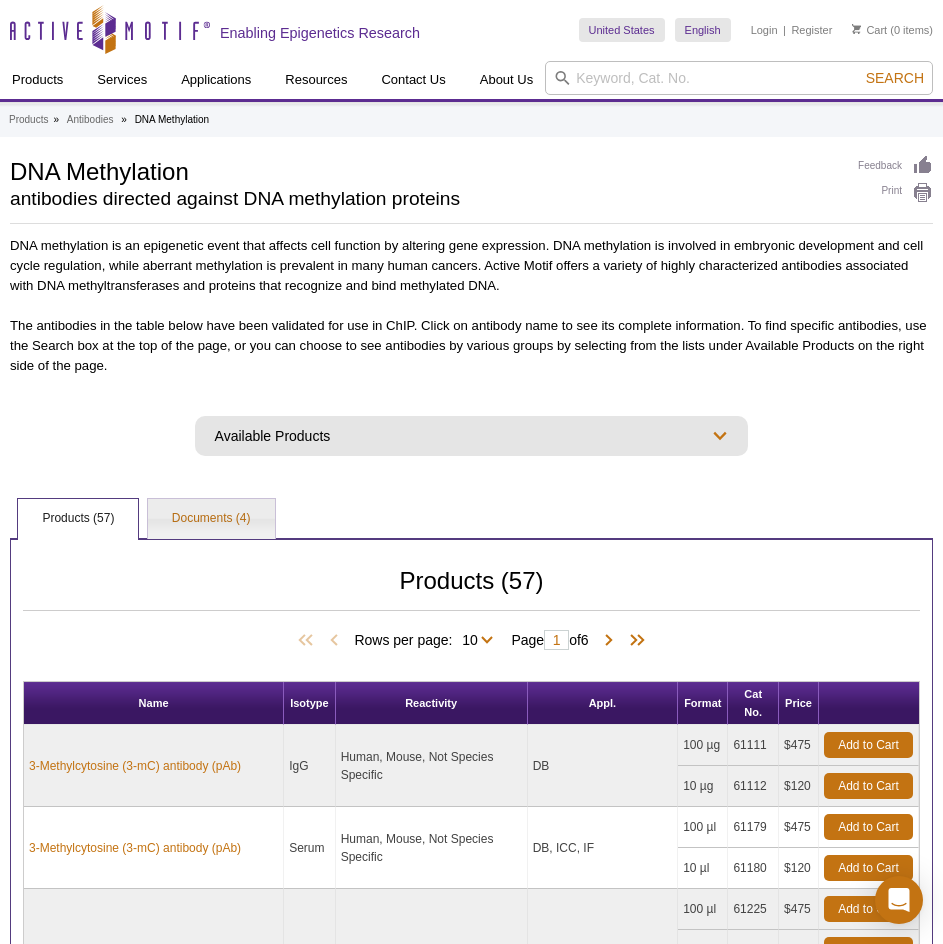 scroll, scrollTop: 340, scrollLeft: 0, axis: vertical 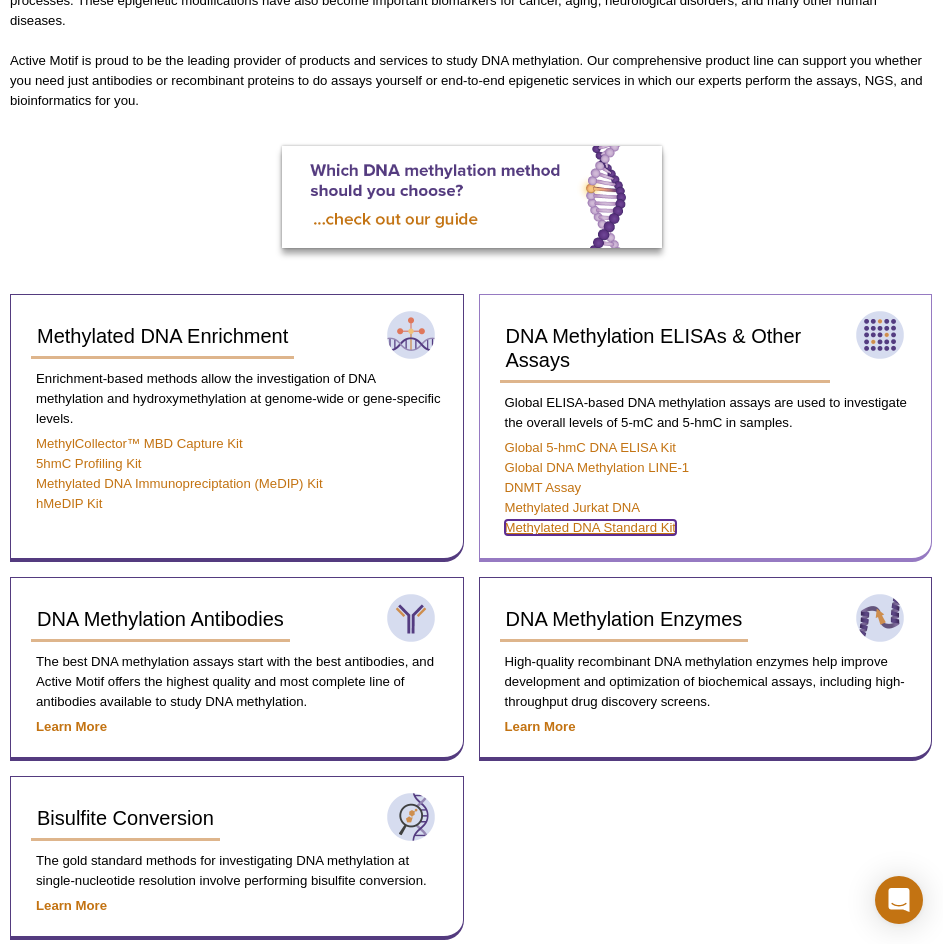 click on "Methylated DNA Standard Kit" at bounding box center [591, 527] 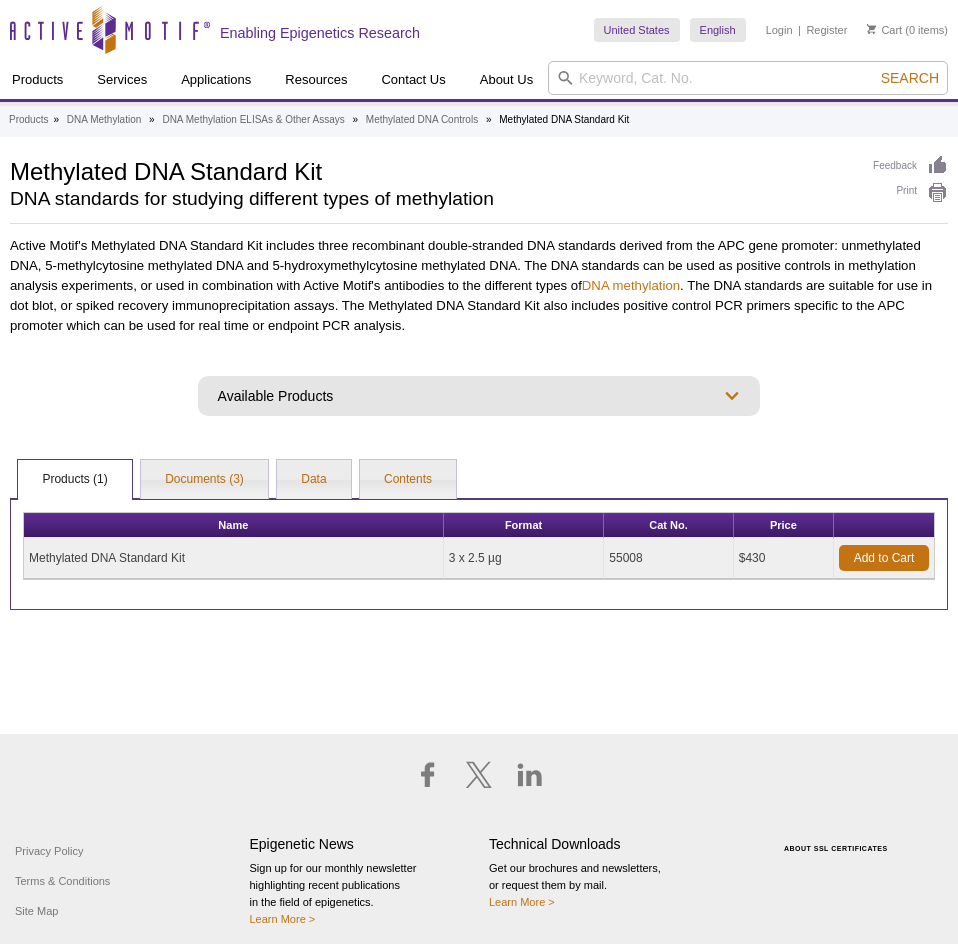 scroll, scrollTop: 0, scrollLeft: 0, axis: both 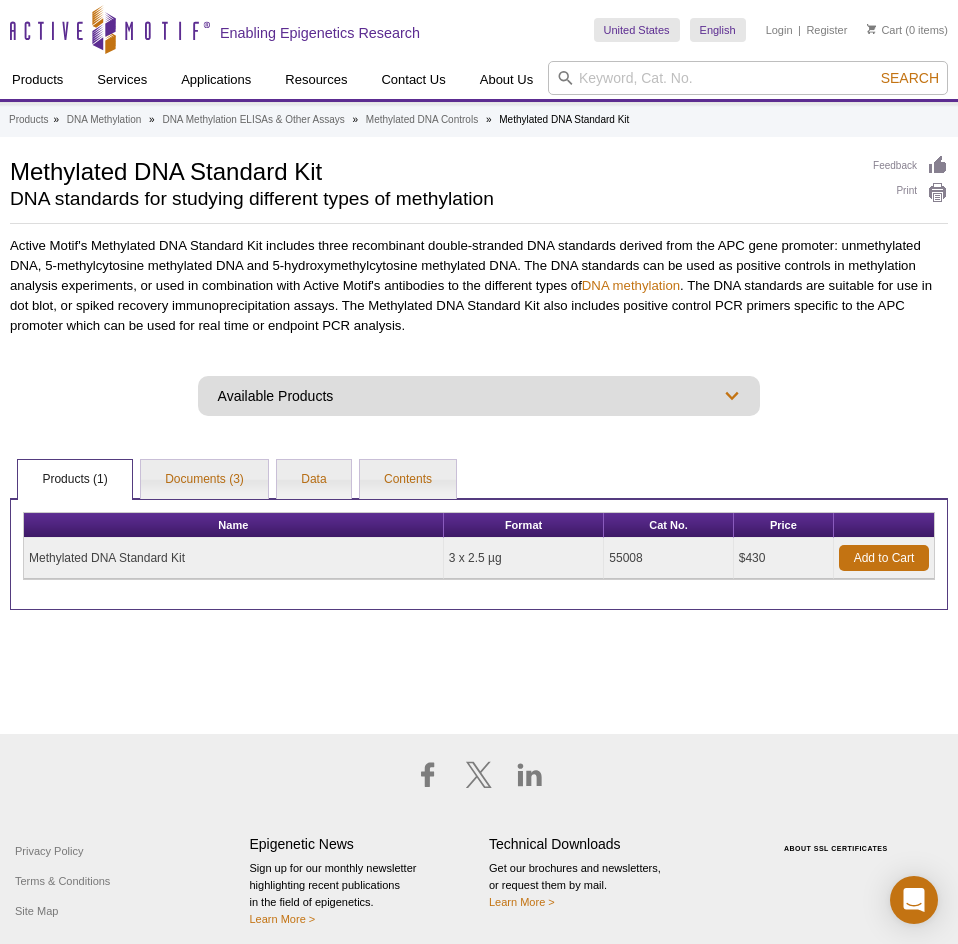 click on "Available Products Fully Methylated Jurkat DNA 5-Carboxylcytosine DNA Standard Kit" at bounding box center (479, 396) 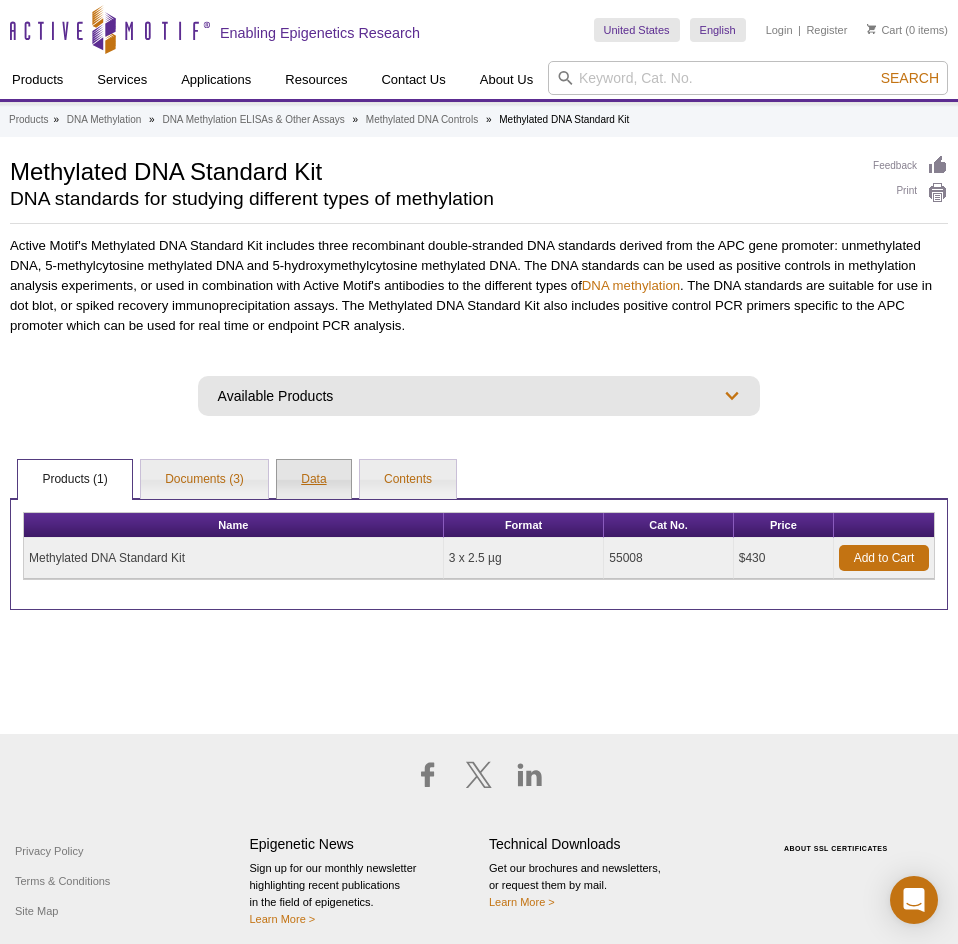 select on "5-Carboxylcytosine DNA Standard Kit" 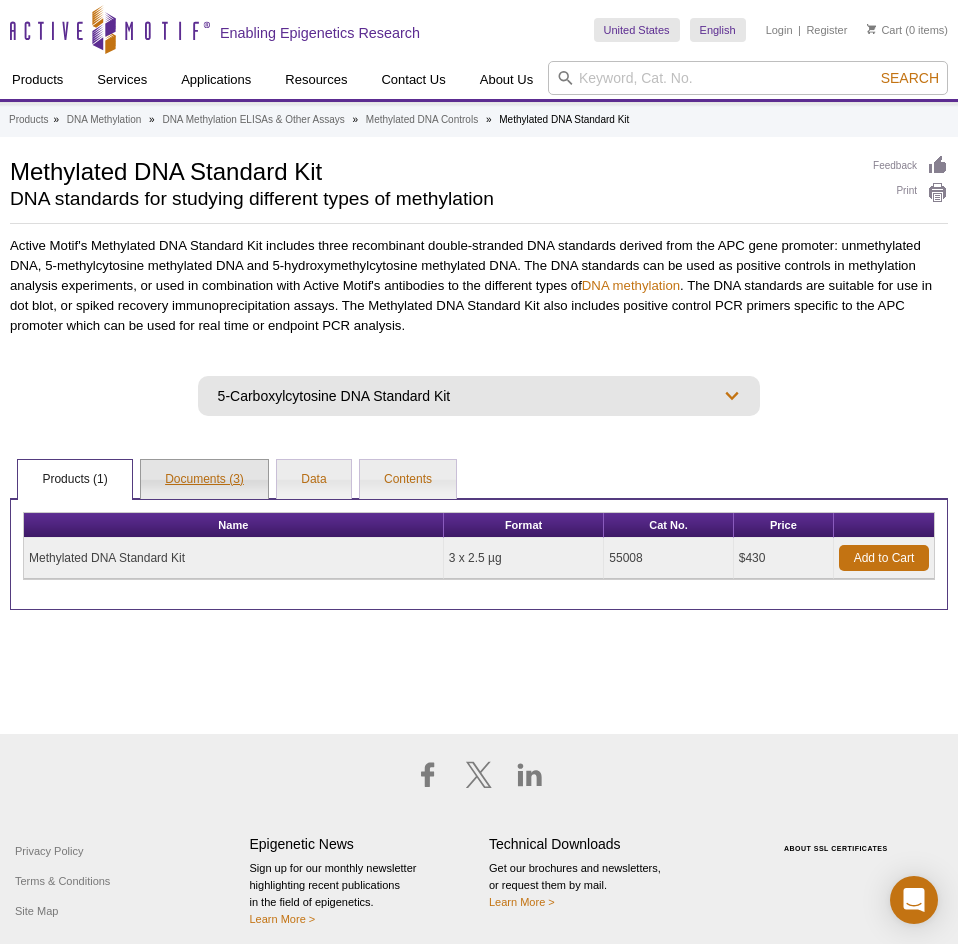 click on "Documents (3)" at bounding box center [204, 480] 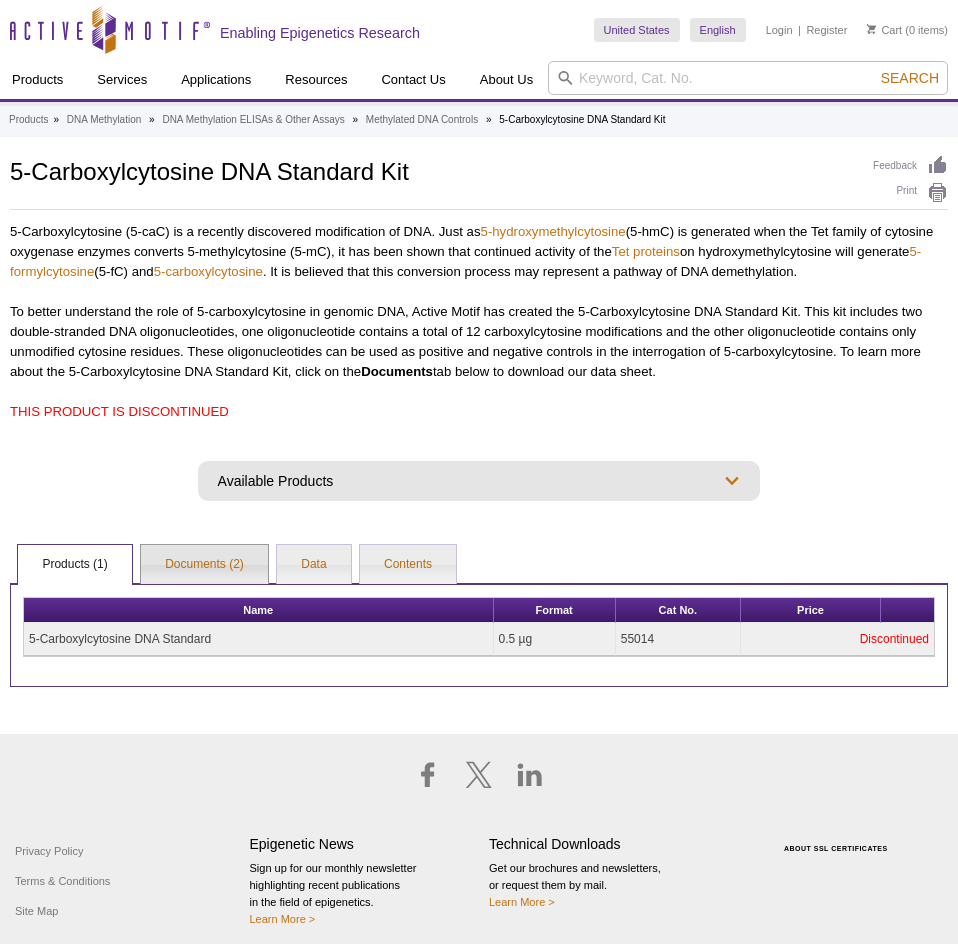 scroll, scrollTop: 0, scrollLeft: 0, axis: both 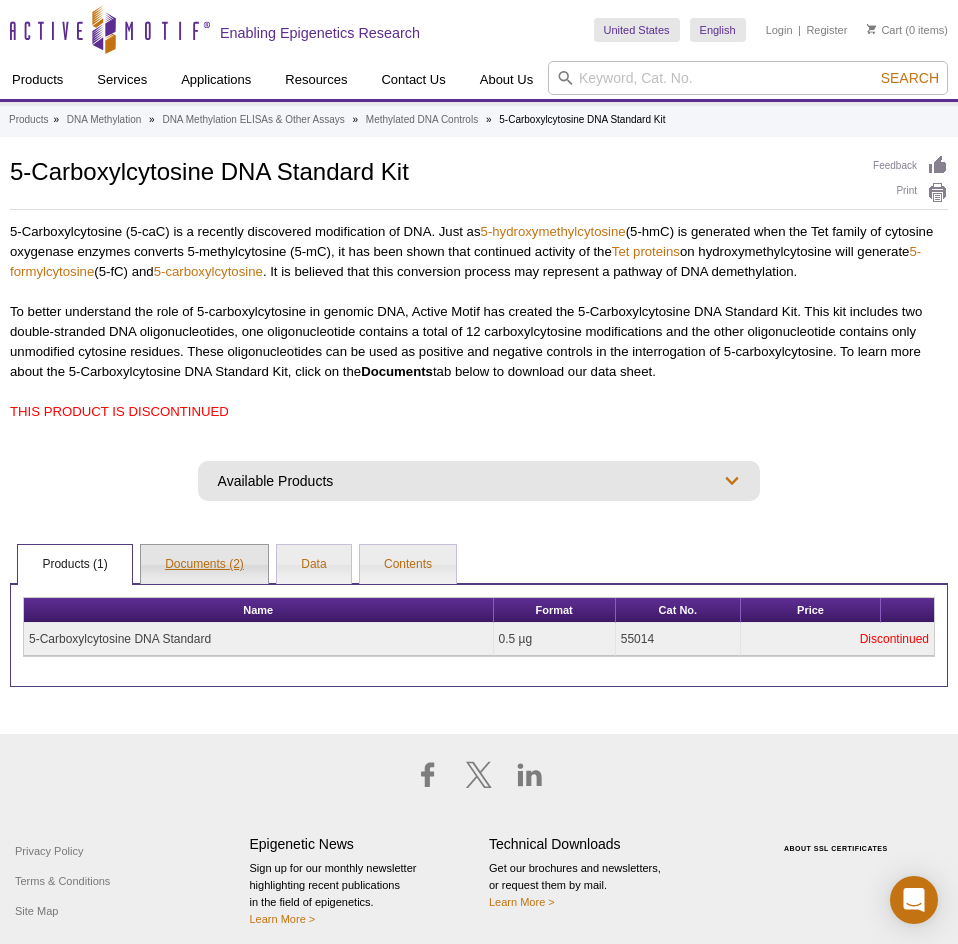 click on "Documents (2)" at bounding box center (204, 565) 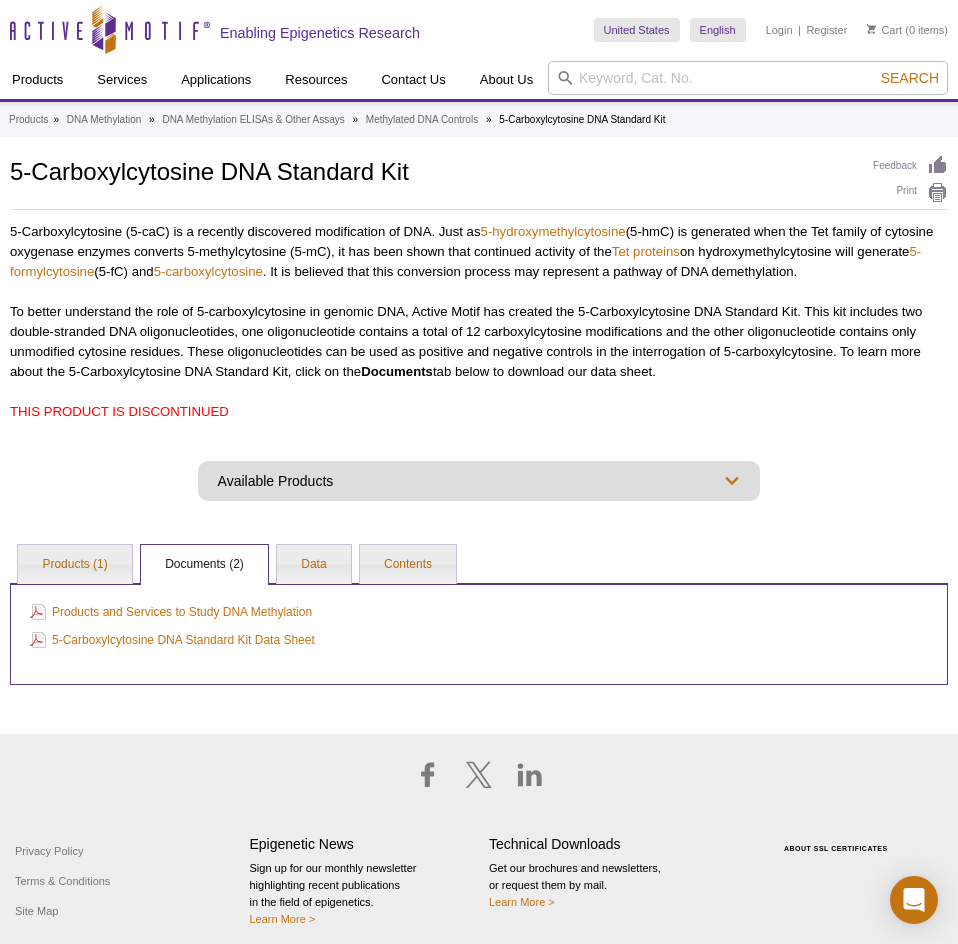 click on "Available Products Fully Methylated Jurkat DNA Methylated DNA Standard Kit" at bounding box center (479, 481) 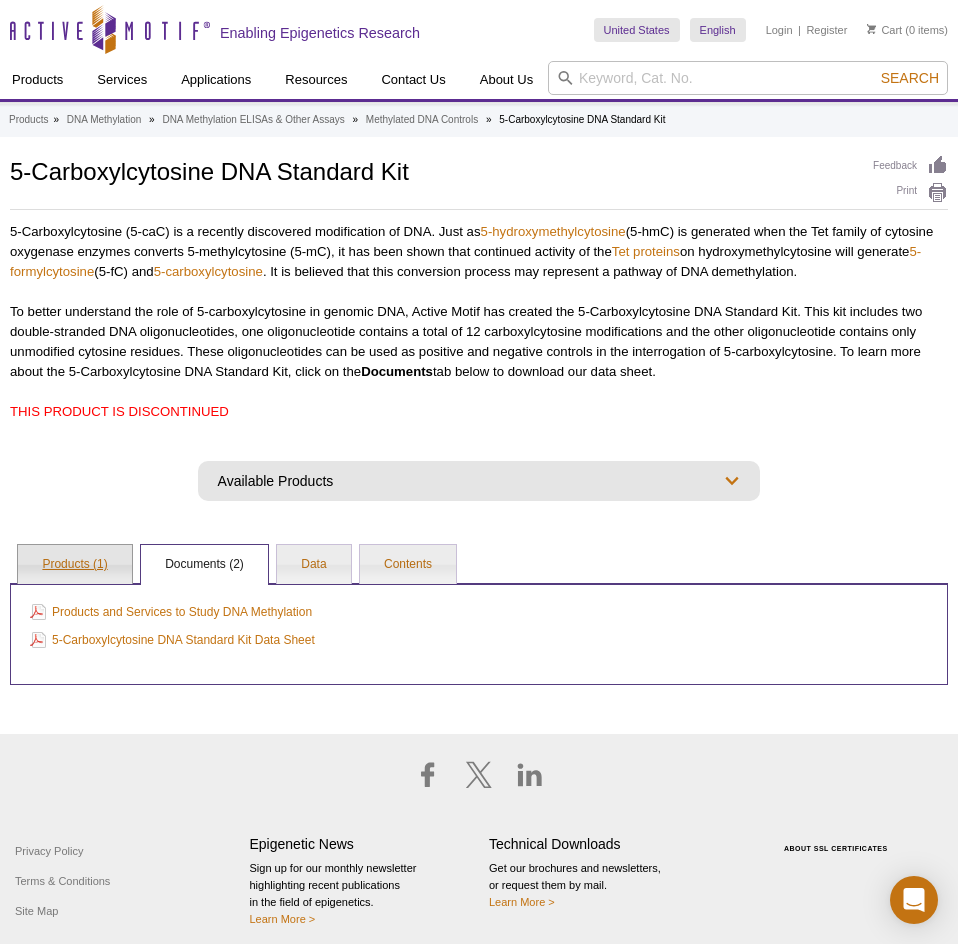click on "Products (1)" at bounding box center (74, 565) 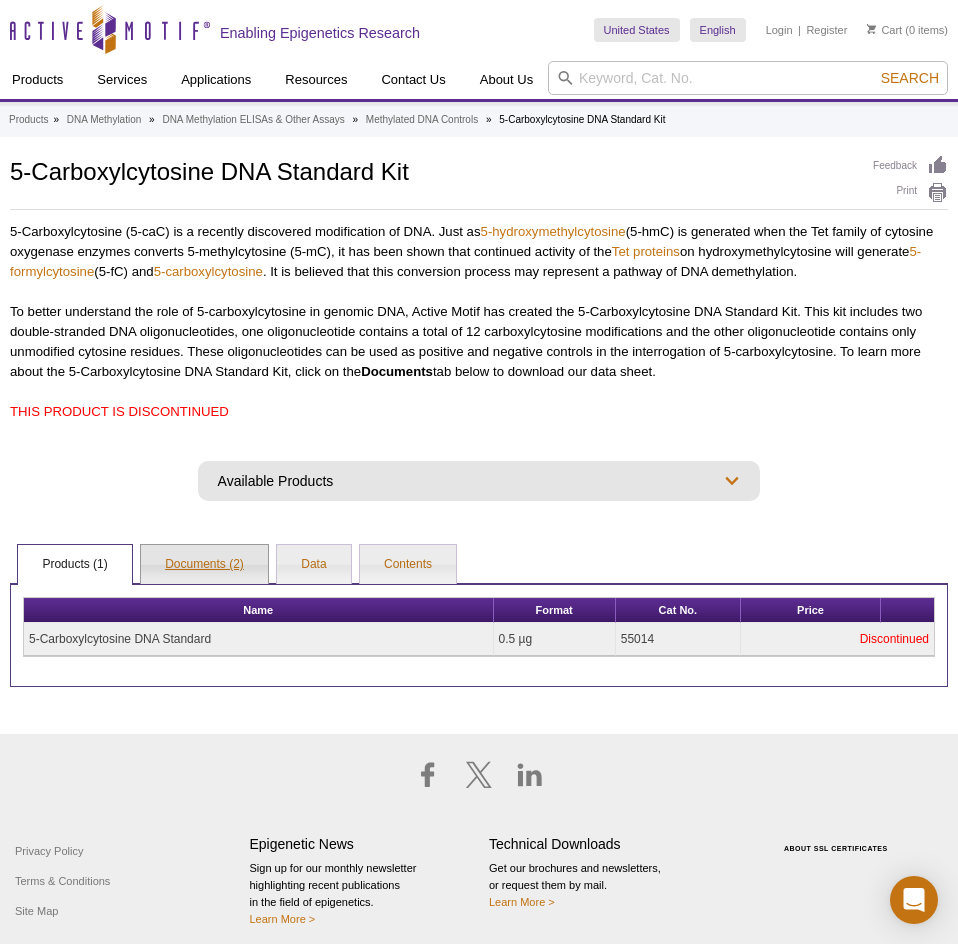 click on "Documents (2)" at bounding box center (204, 565) 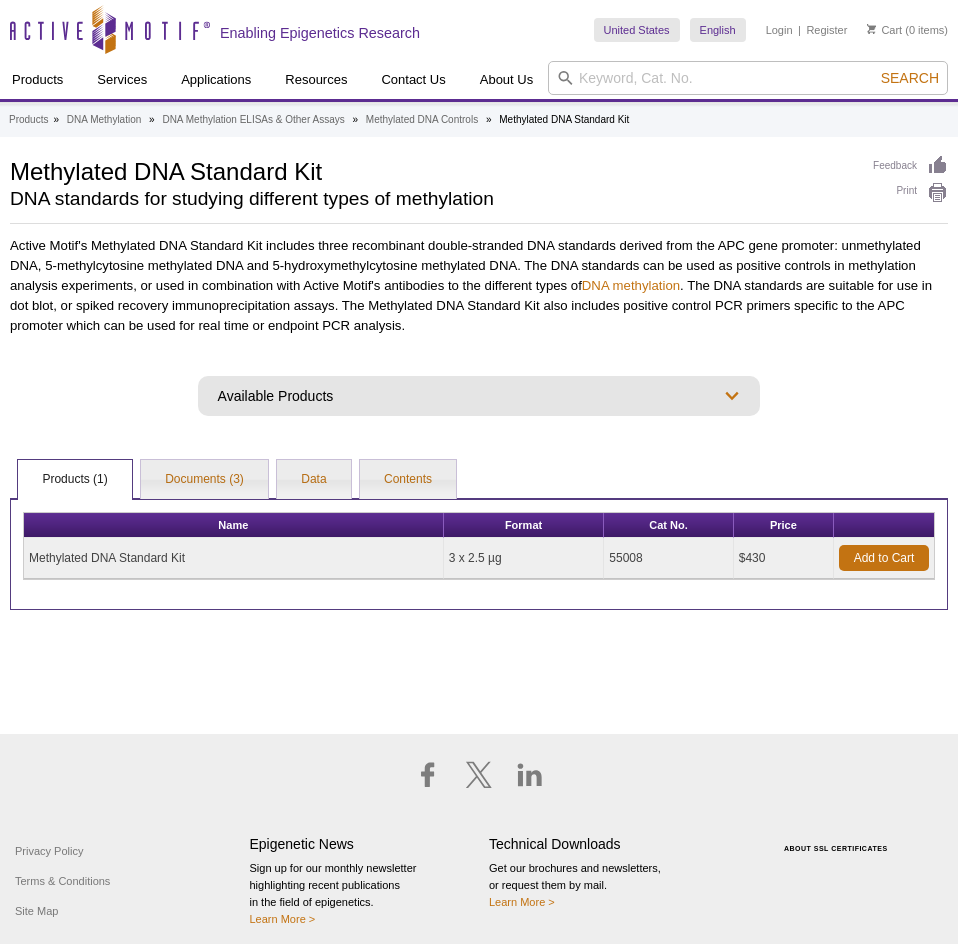 select on "5-Carboxylcytosine DNA Standard Kit" 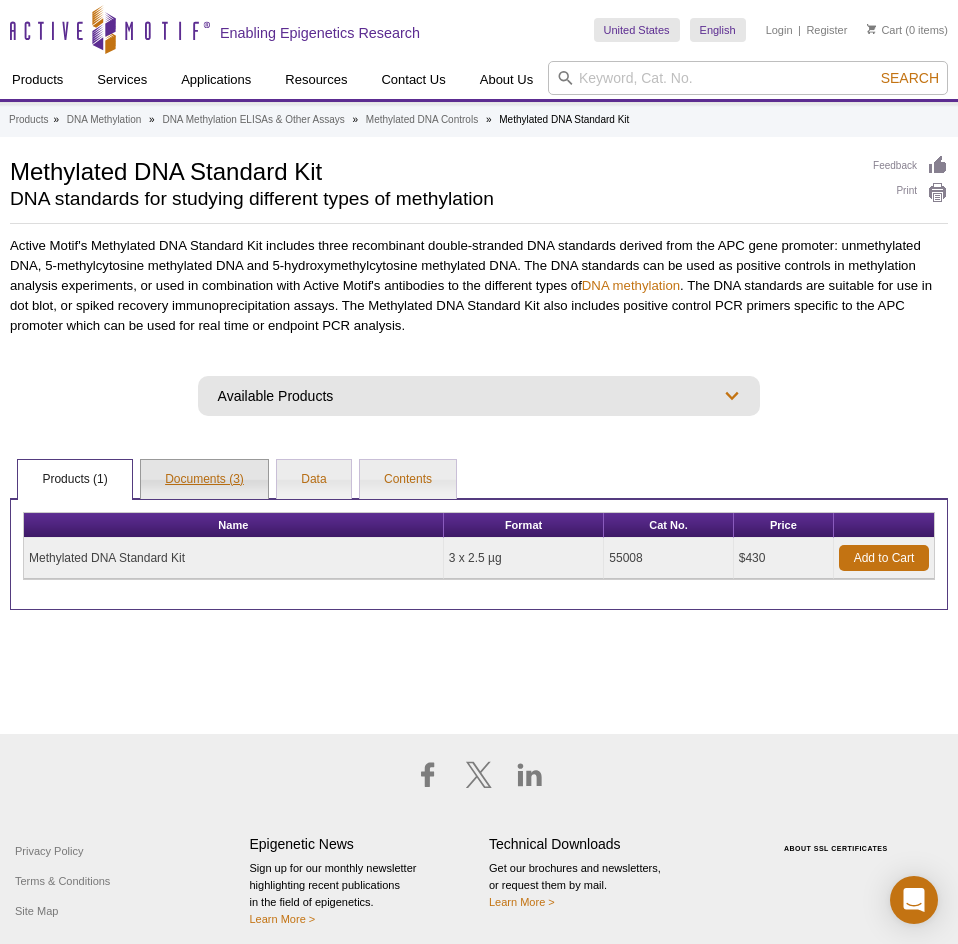 click on "Documents (3)" at bounding box center [204, 480] 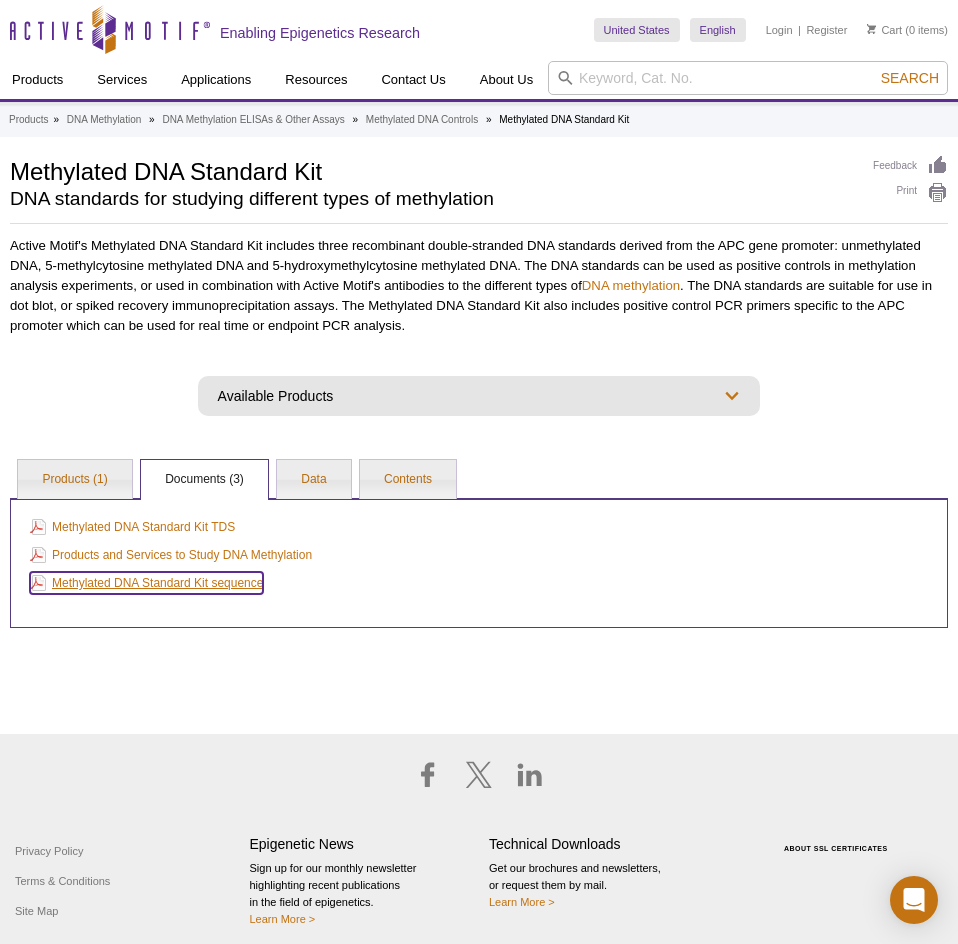 click on "Methylated DNA Standard Kit sequence" at bounding box center [146, 583] 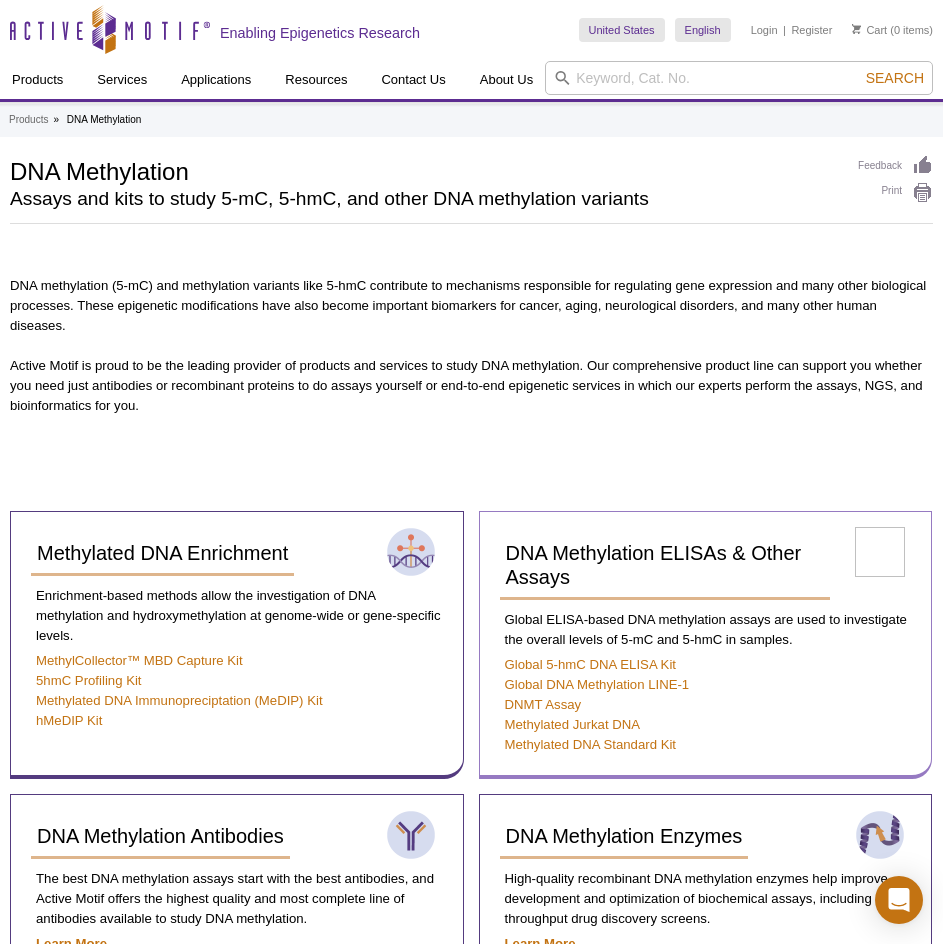 scroll, scrollTop: 305, scrollLeft: 0, axis: vertical 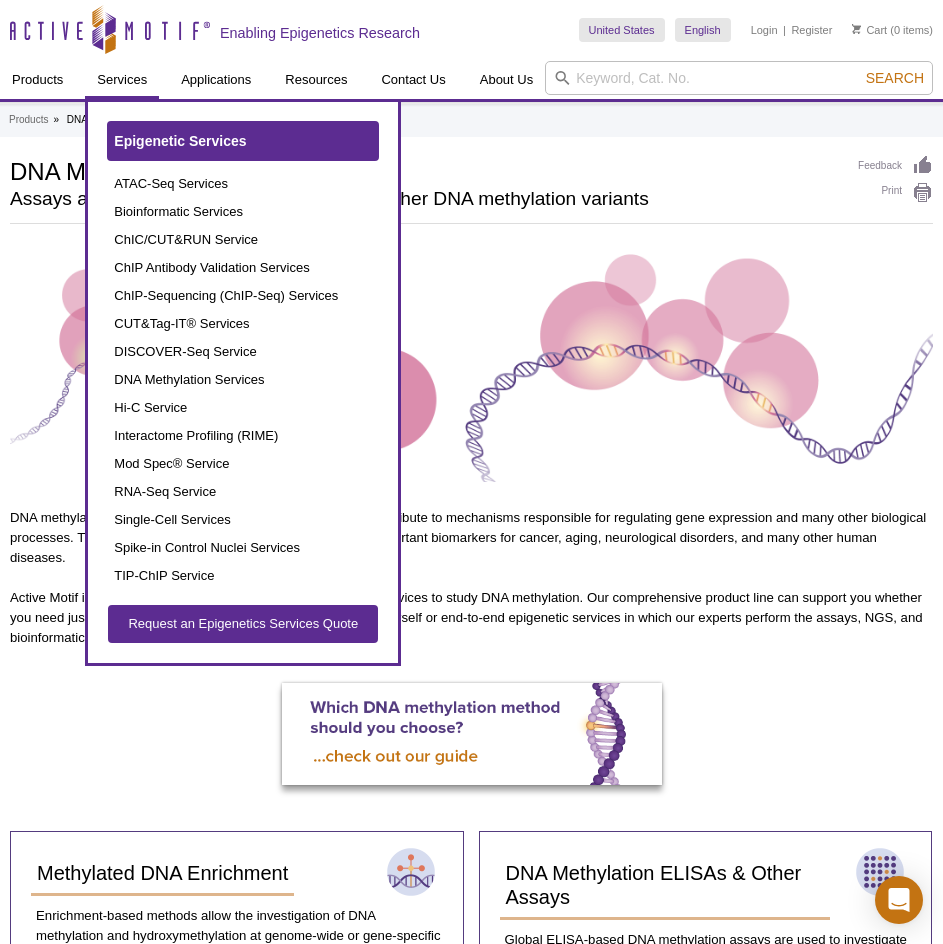 click on "Epigenetic Services" at bounding box center [243, 141] 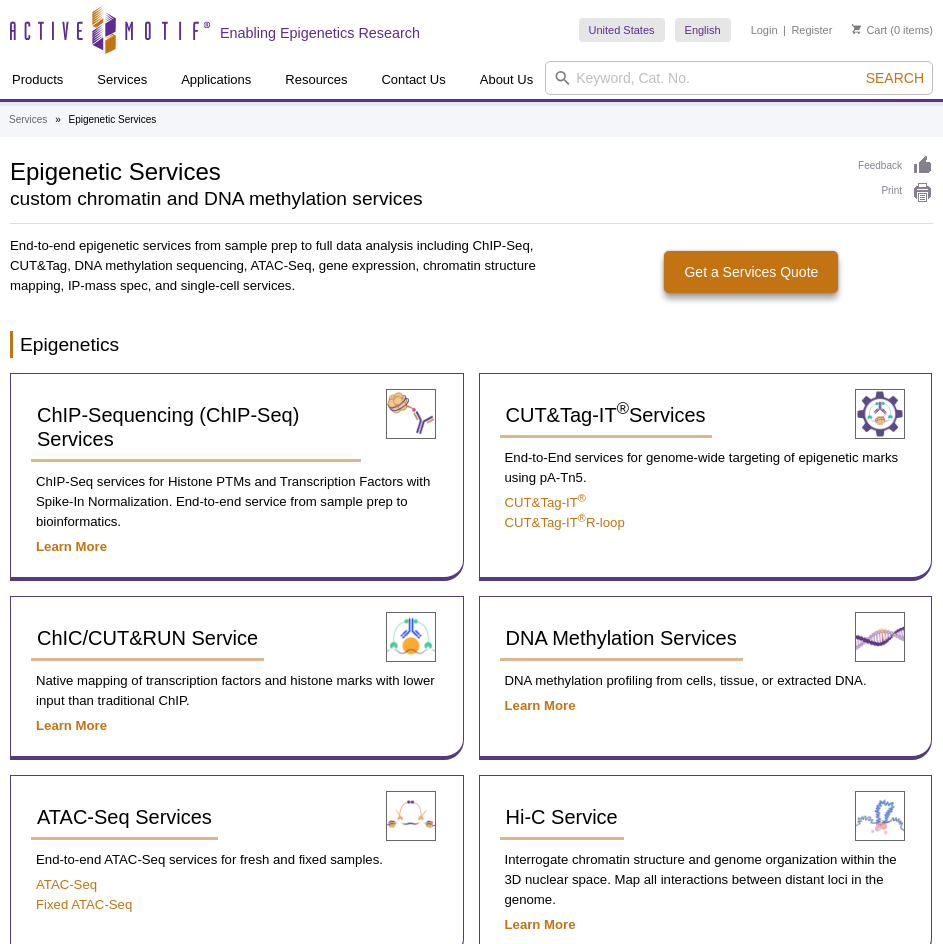 scroll, scrollTop: 0, scrollLeft: 0, axis: both 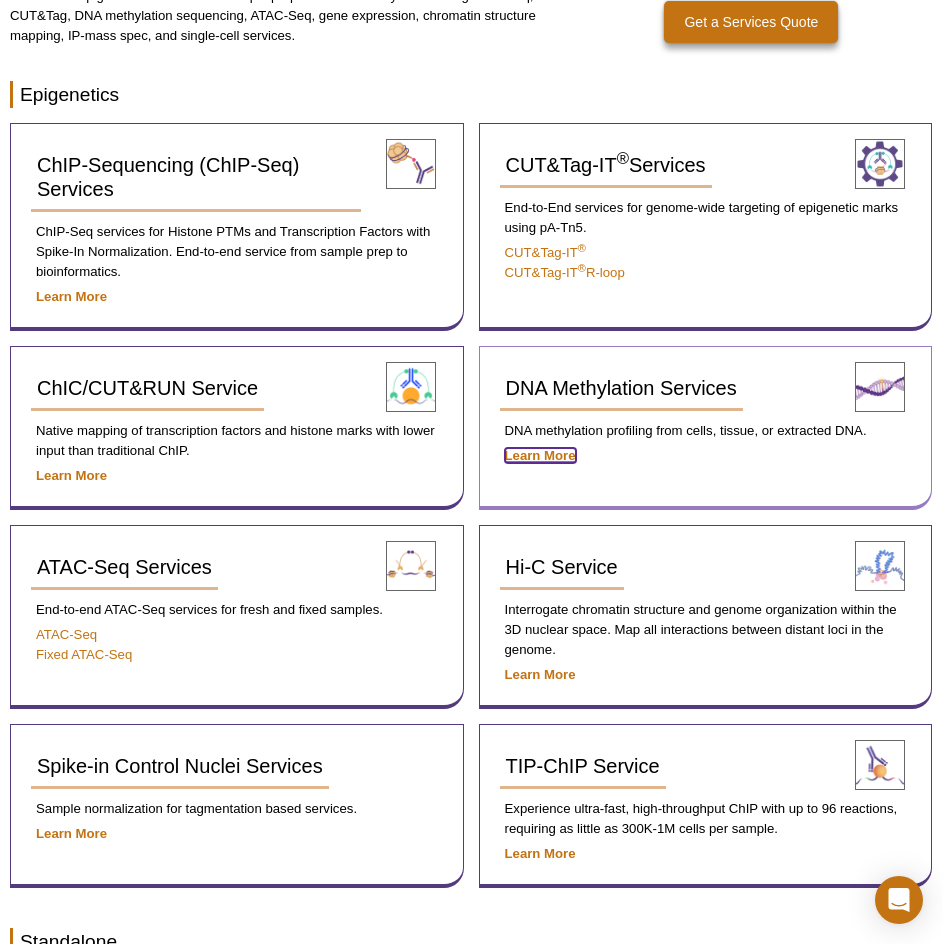 click on "Learn More" at bounding box center (540, 455) 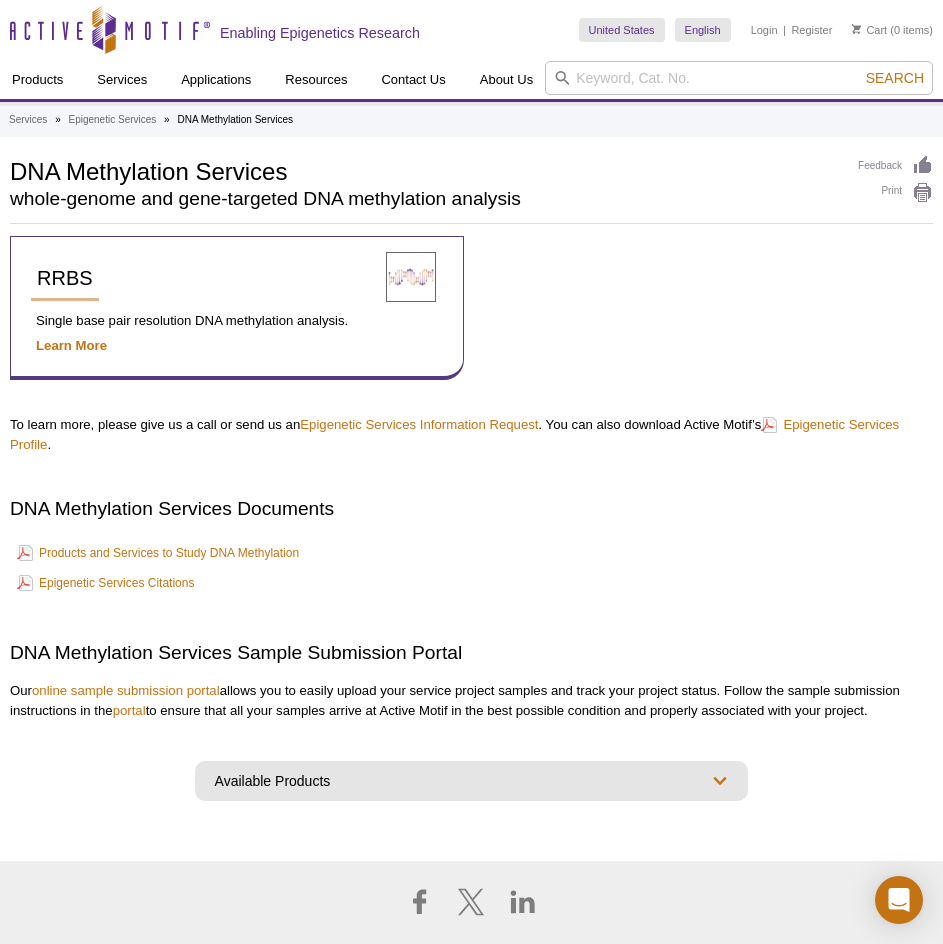 scroll, scrollTop: 0, scrollLeft: 0, axis: both 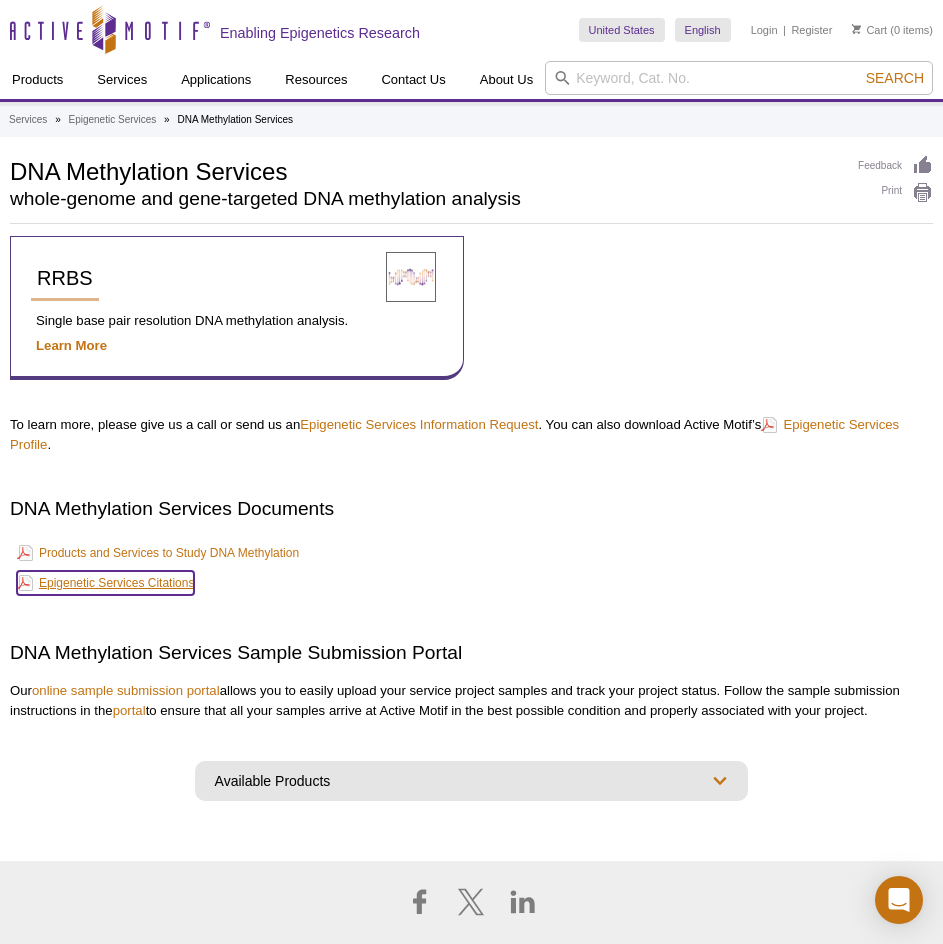 click on "Epigenetic Services Citations" at bounding box center [105, 583] 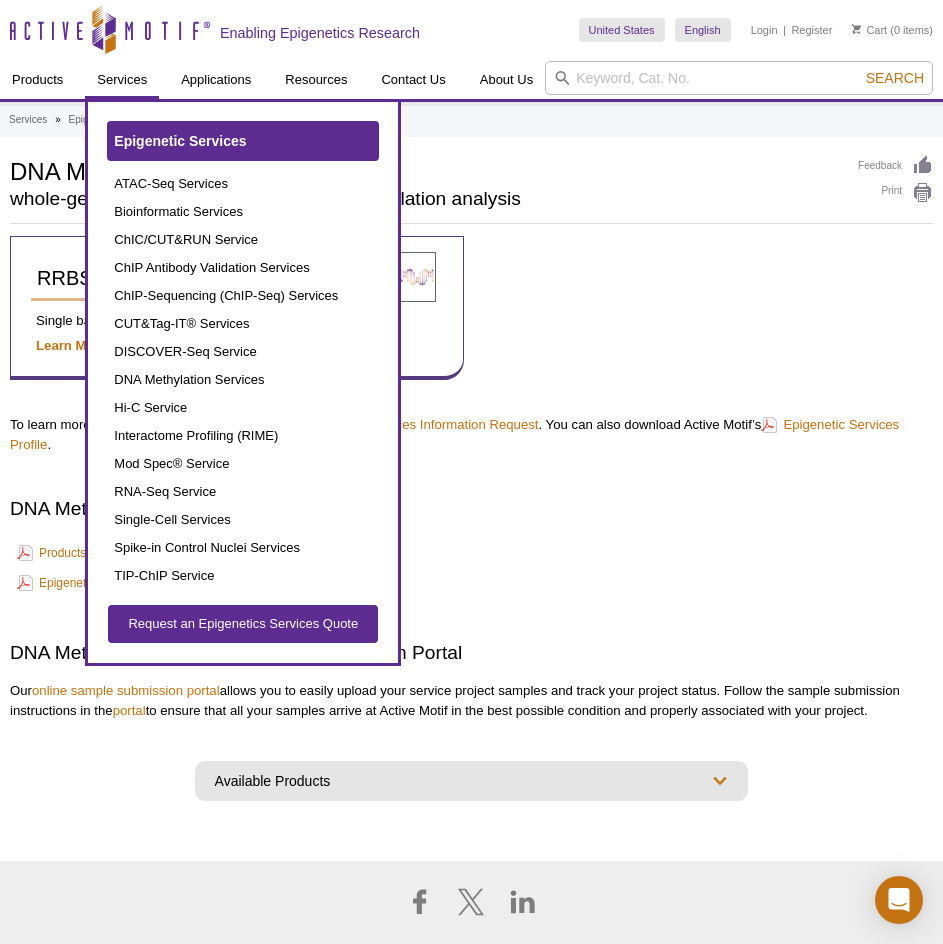 click on "Epigenetic Services" at bounding box center [180, 141] 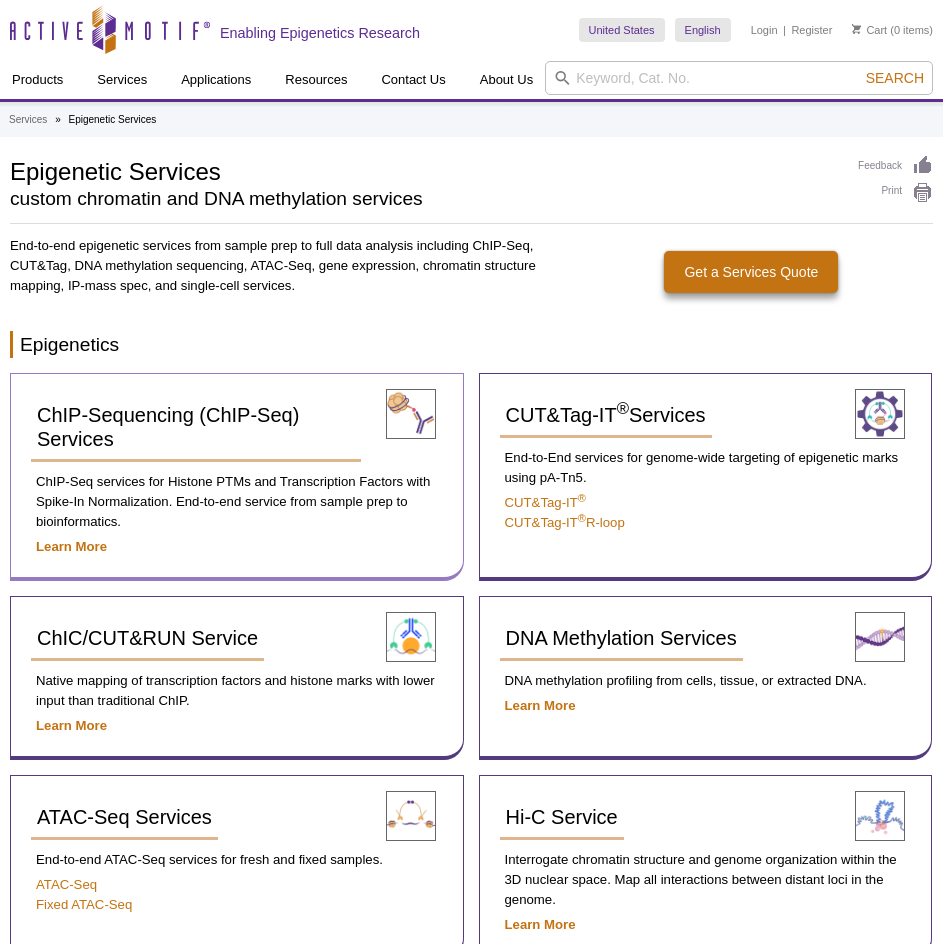 scroll, scrollTop: 0, scrollLeft: 0, axis: both 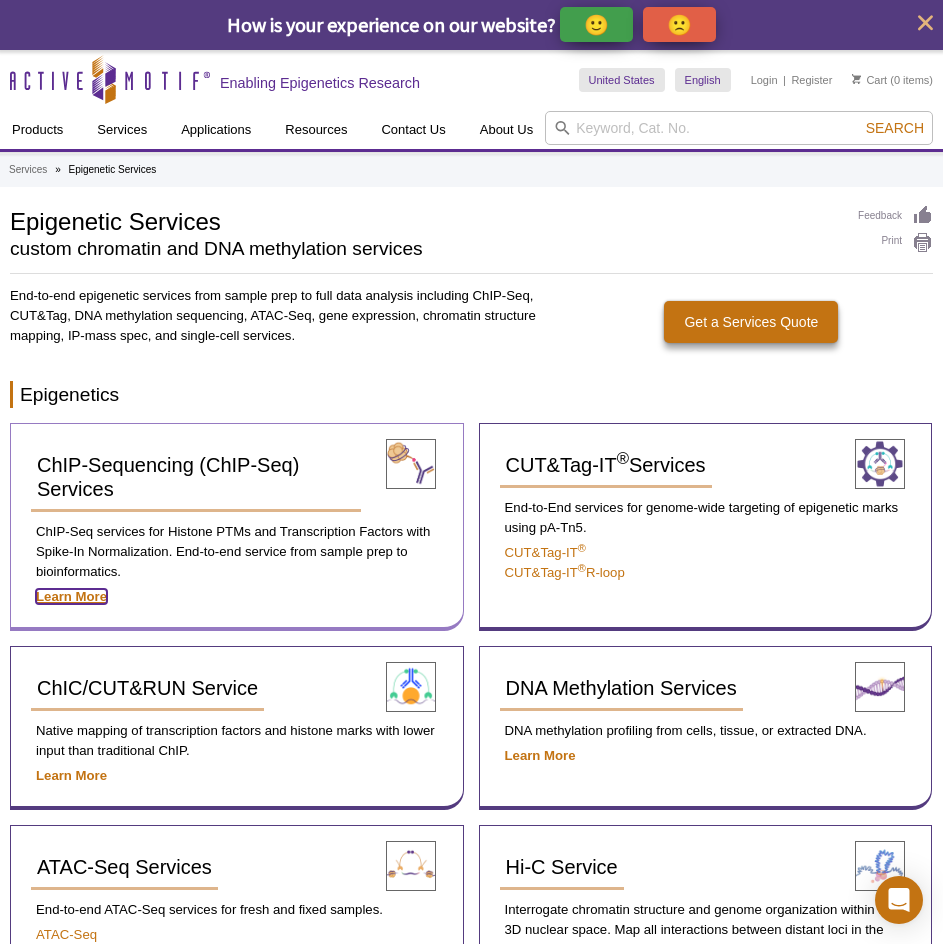 click on "Learn More" at bounding box center (71, 596) 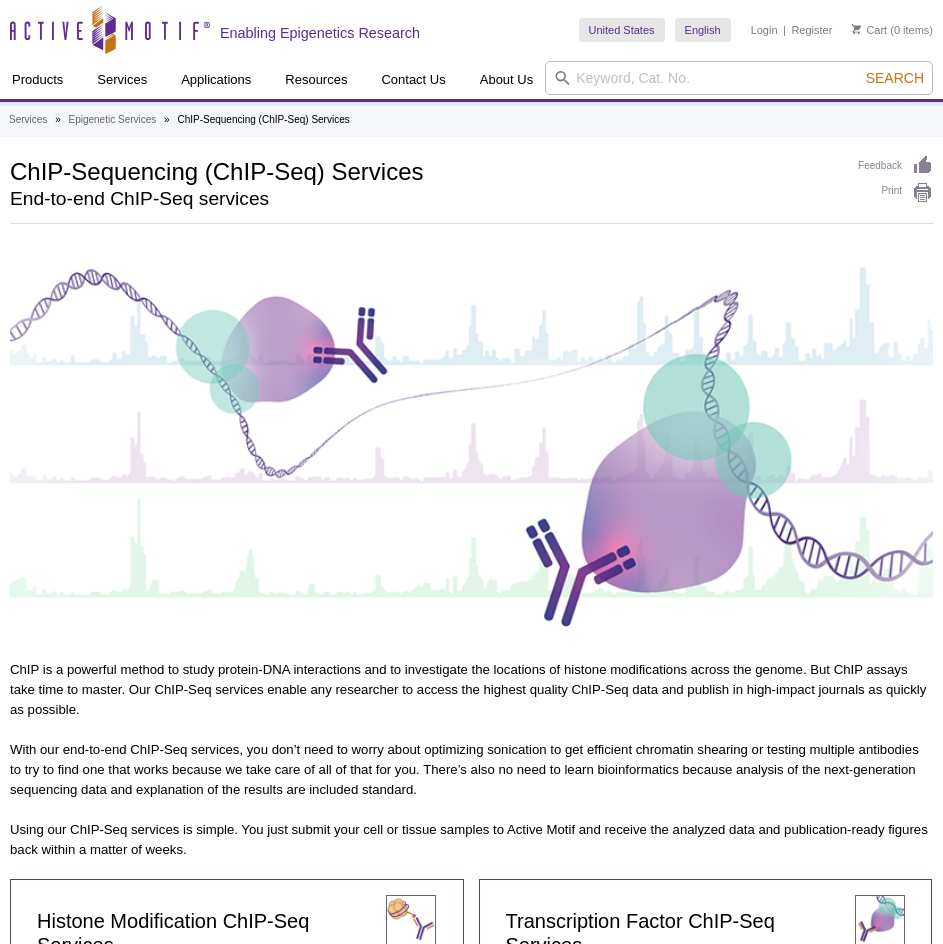 scroll, scrollTop: 0, scrollLeft: 0, axis: both 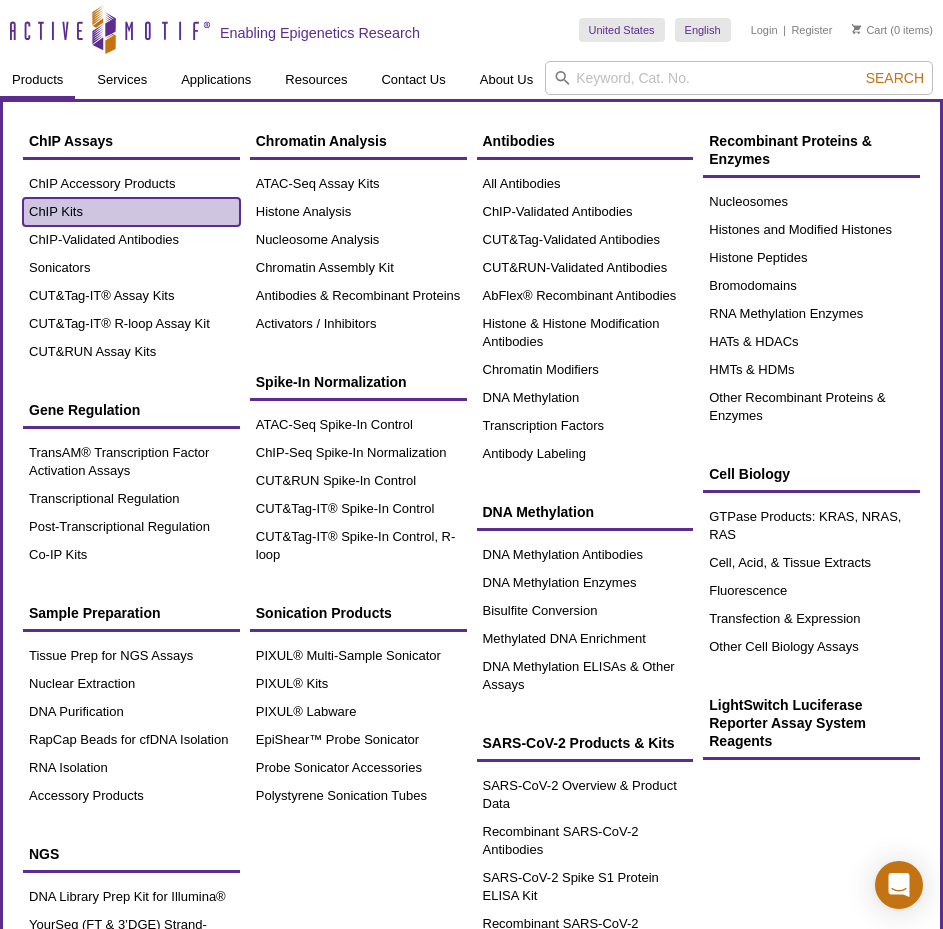 click on "ChIP Kits" at bounding box center (131, 212) 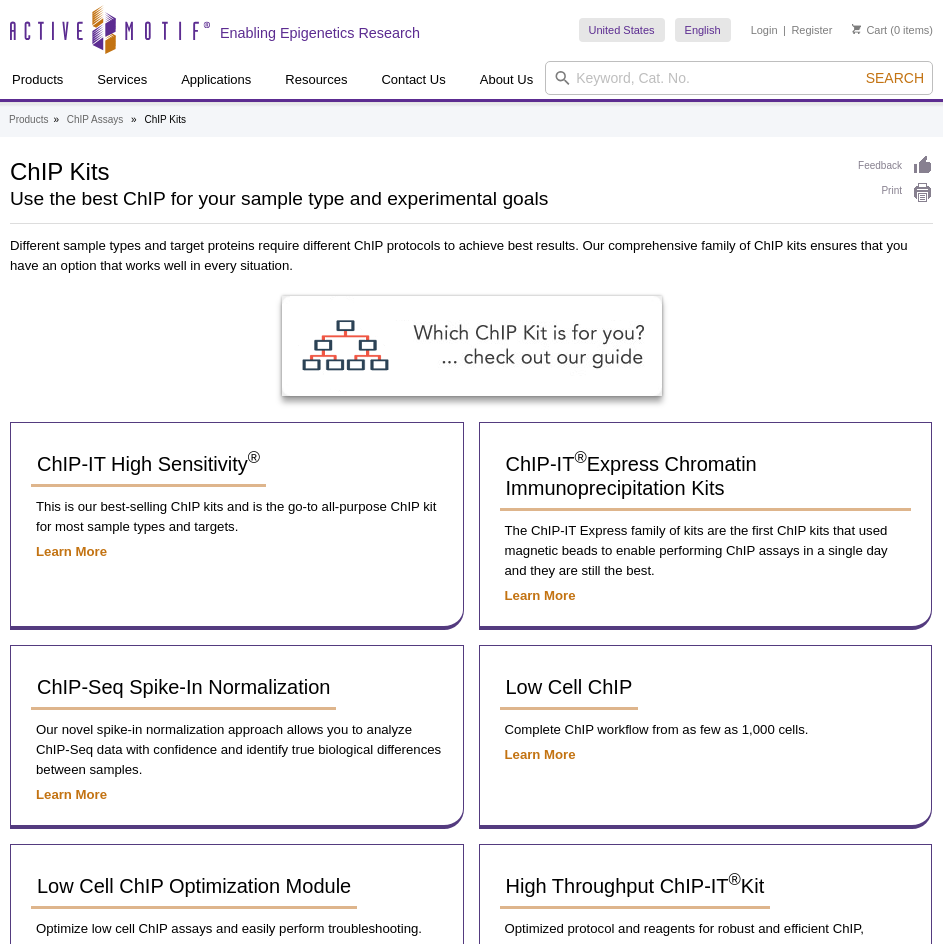 scroll, scrollTop: 0, scrollLeft: 0, axis: both 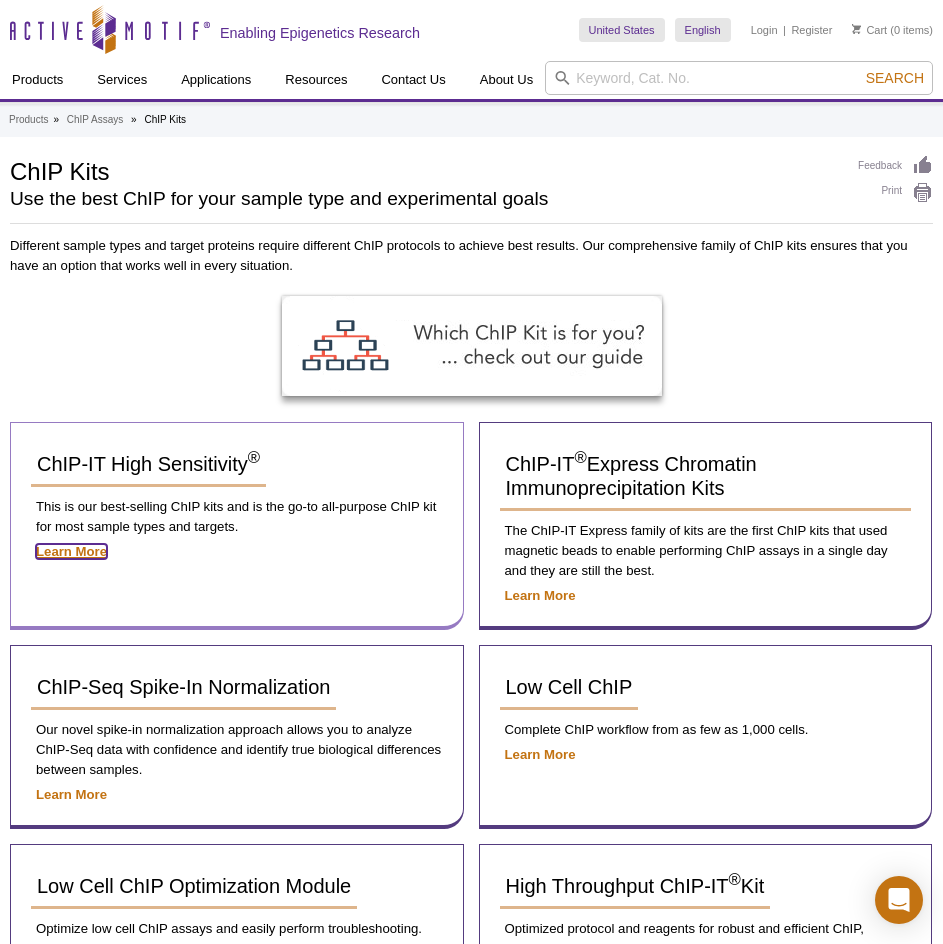 click on "Learn More" at bounding box center [71, 551] 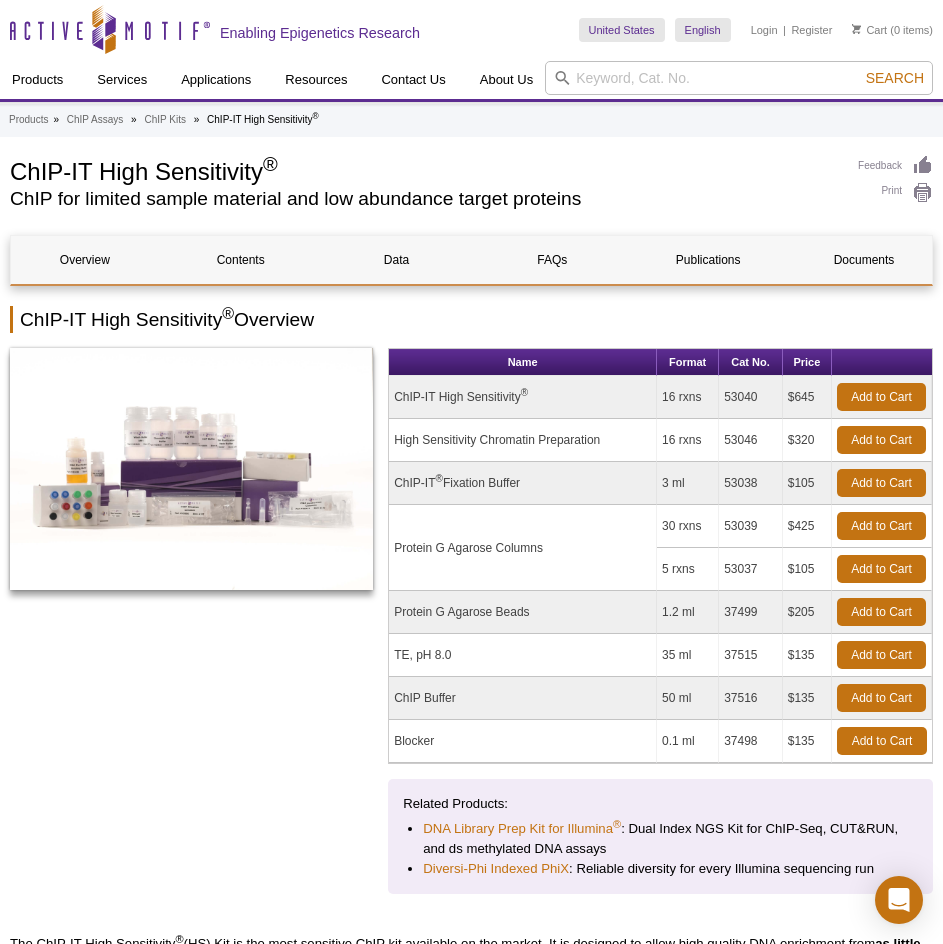 scroll, scrollTop: 0, scrollLeft: 0, axis: both 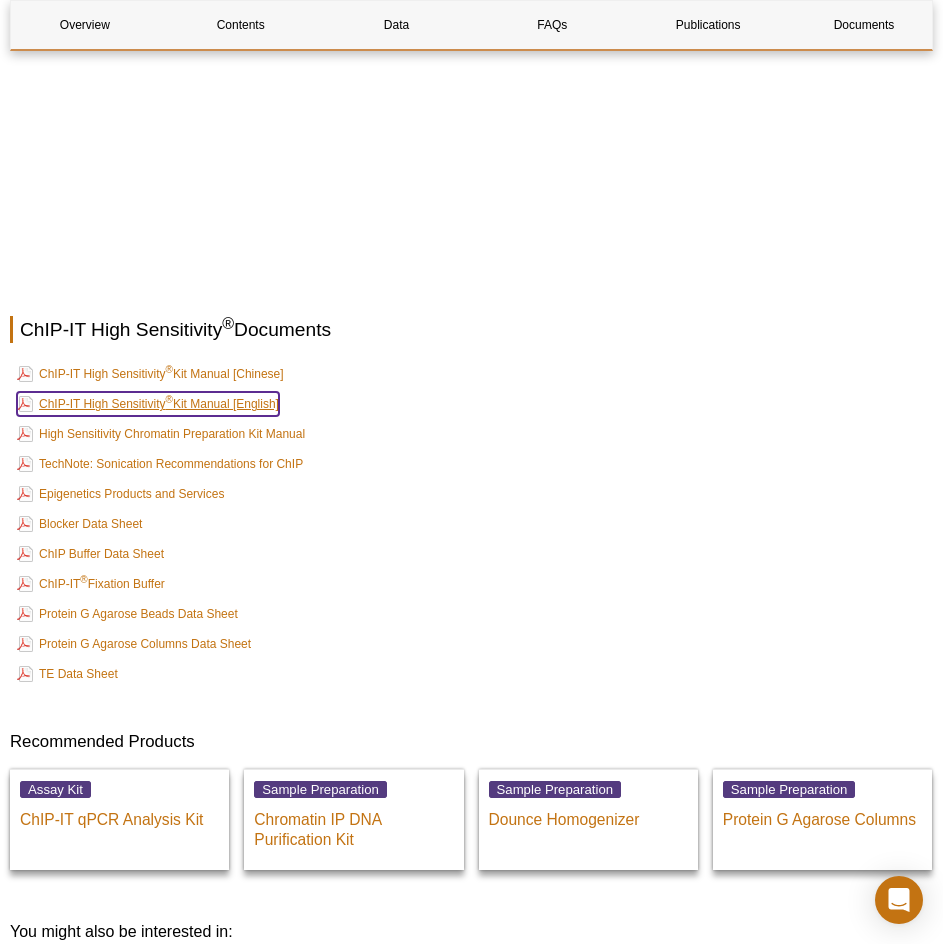 click on "ChIP-IT High Sensitivity ®  Kit Manual [English]" at bounding box center [148, 404] 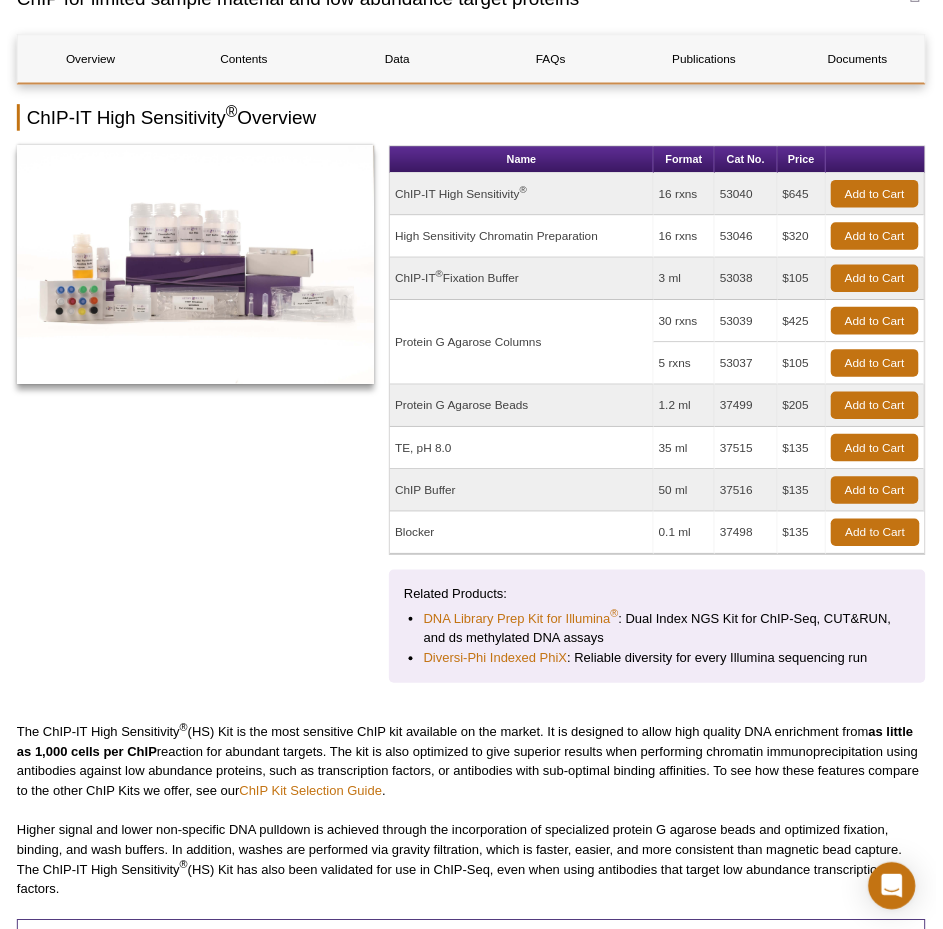 scroll, scrollTop: 0, scrollLeft: 0, axis: both 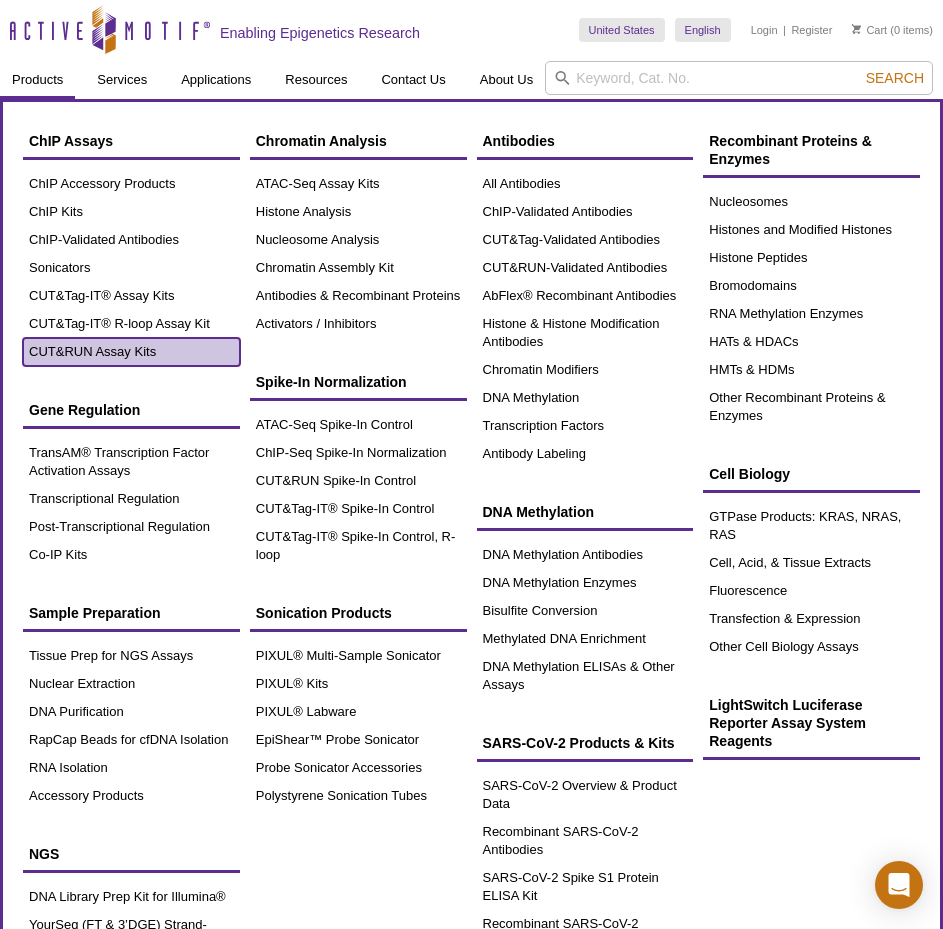 click on "CUT&RUN Assay Kits" at bounding box center (131, 352) 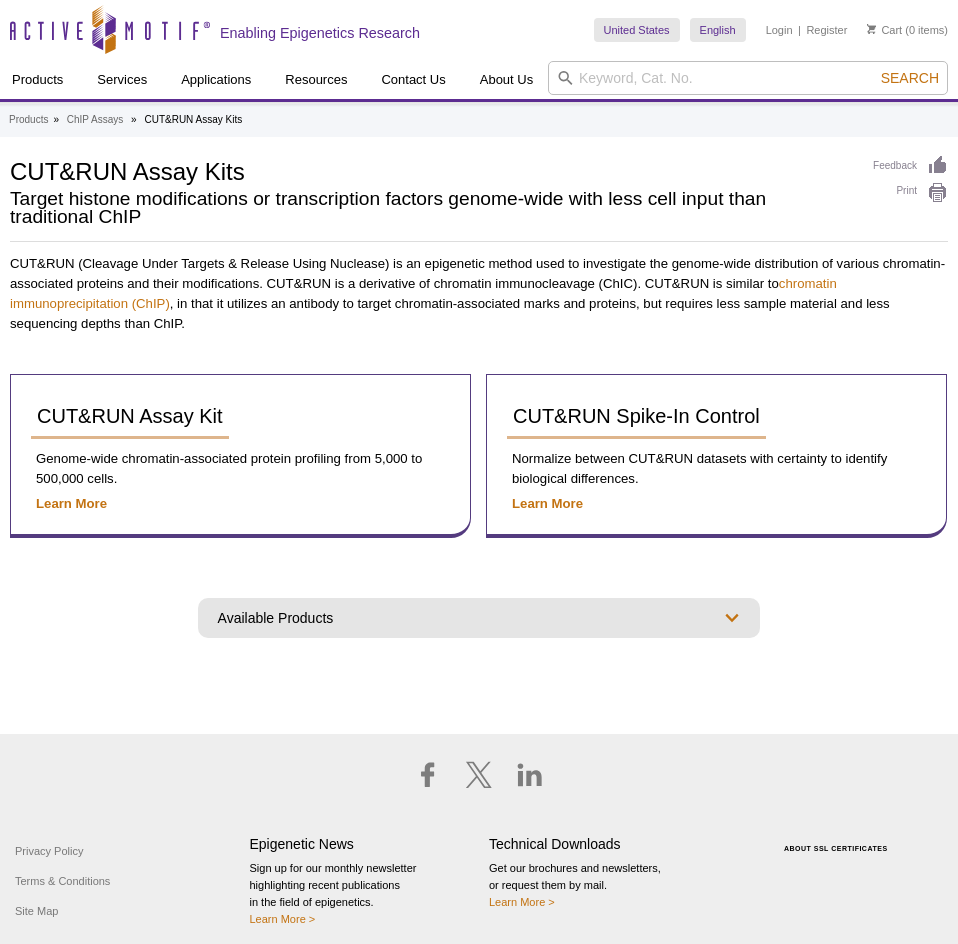 scroll, scrollTop: 0, scrollLeft: 0, axis: both 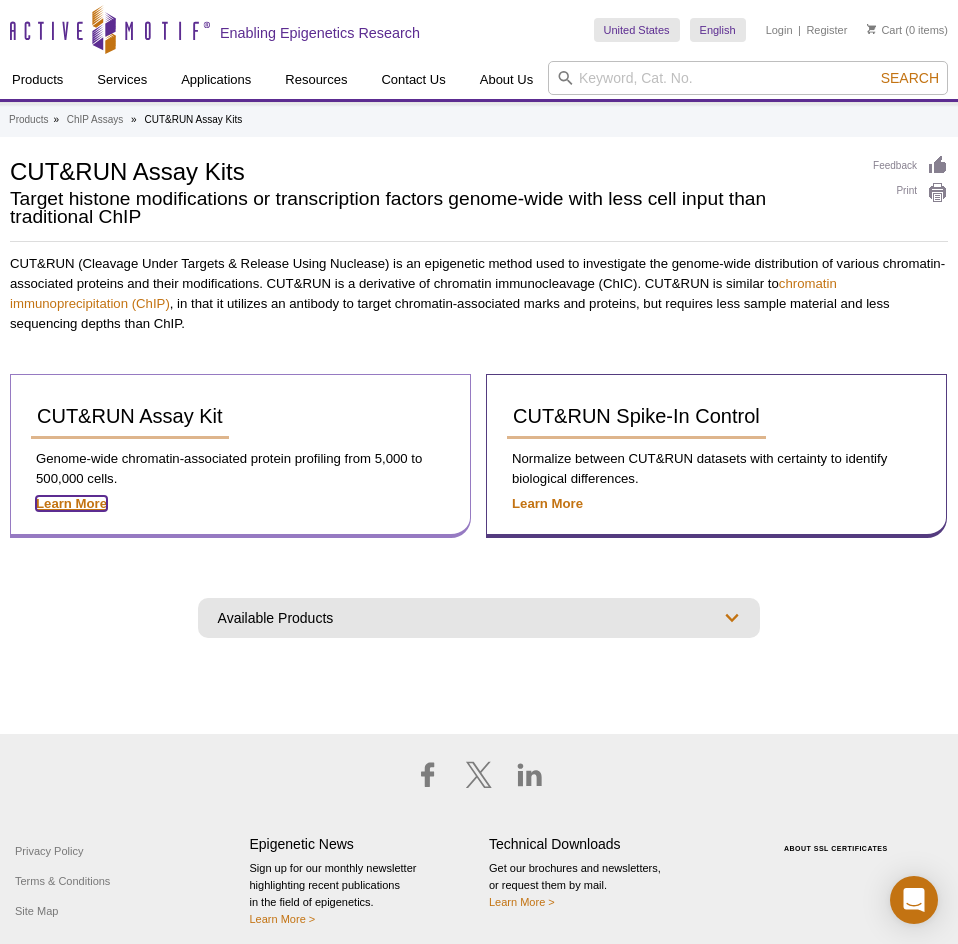click on "Learn More" at bounding box center (71, 503) 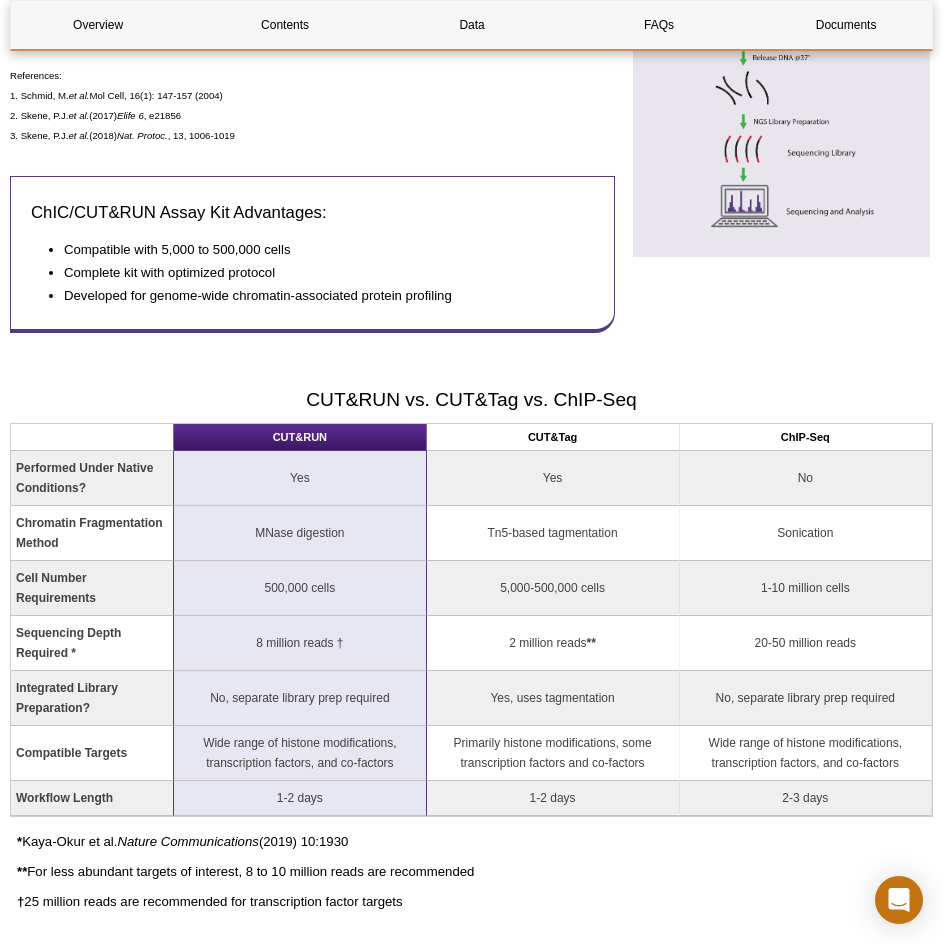 scroll, scrollTop: 1100, scrollLeft: 0, axis: vertical 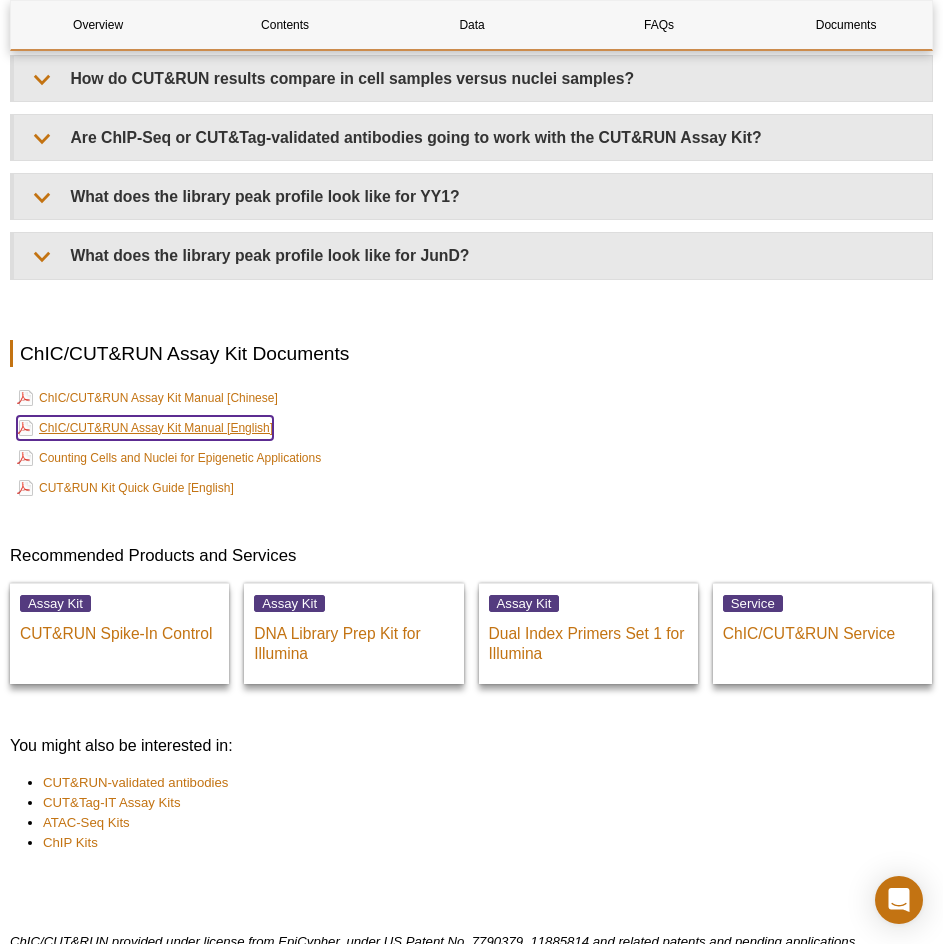 click on "ChIC/CUT&RUN Assay Kit Manual [English]" at bounding box center [145, 428] 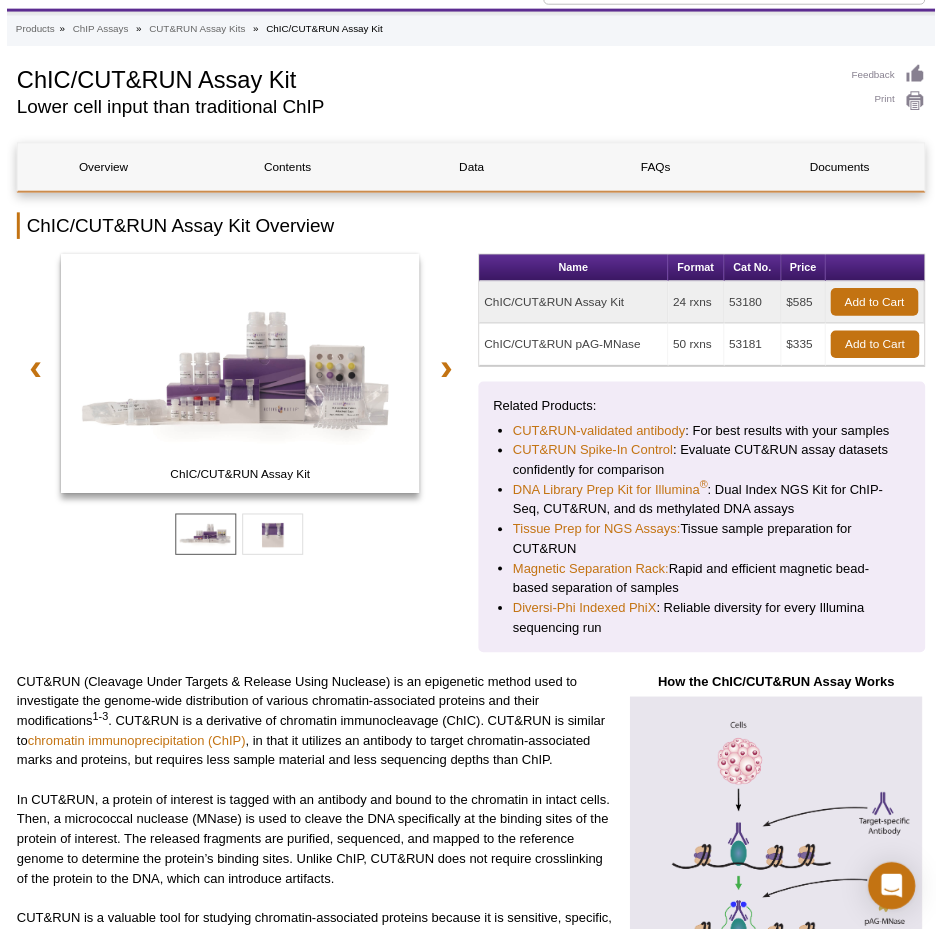 scroll, scrollTop: 0, scrollLeft: 0, axis: both 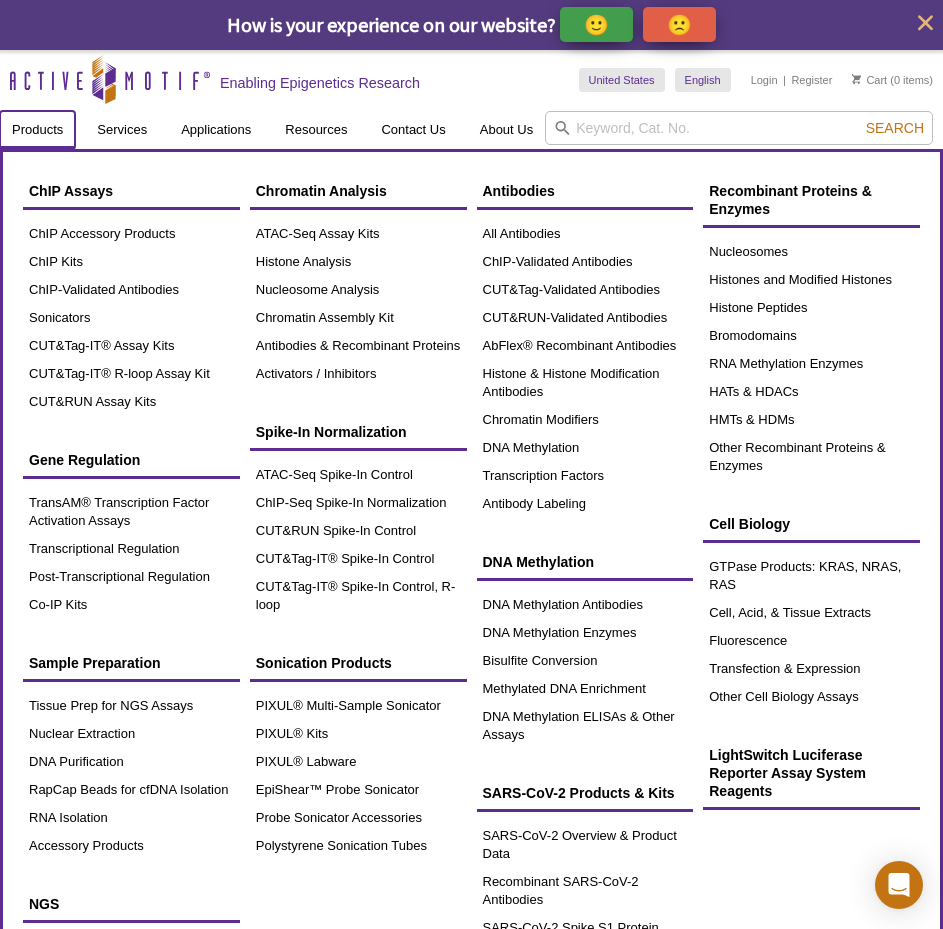 click on "Products" at bounding box center [37, 130] 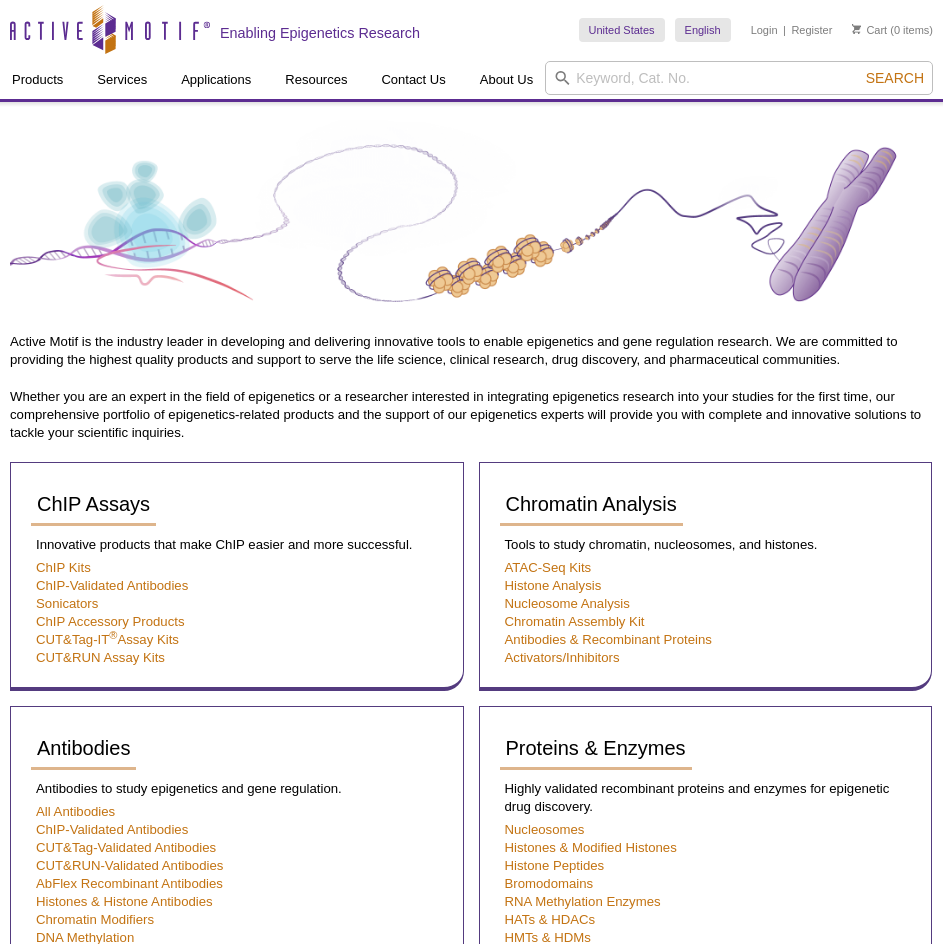 scroll, scrollTop: 0, scrollLeft: 0, axis: both 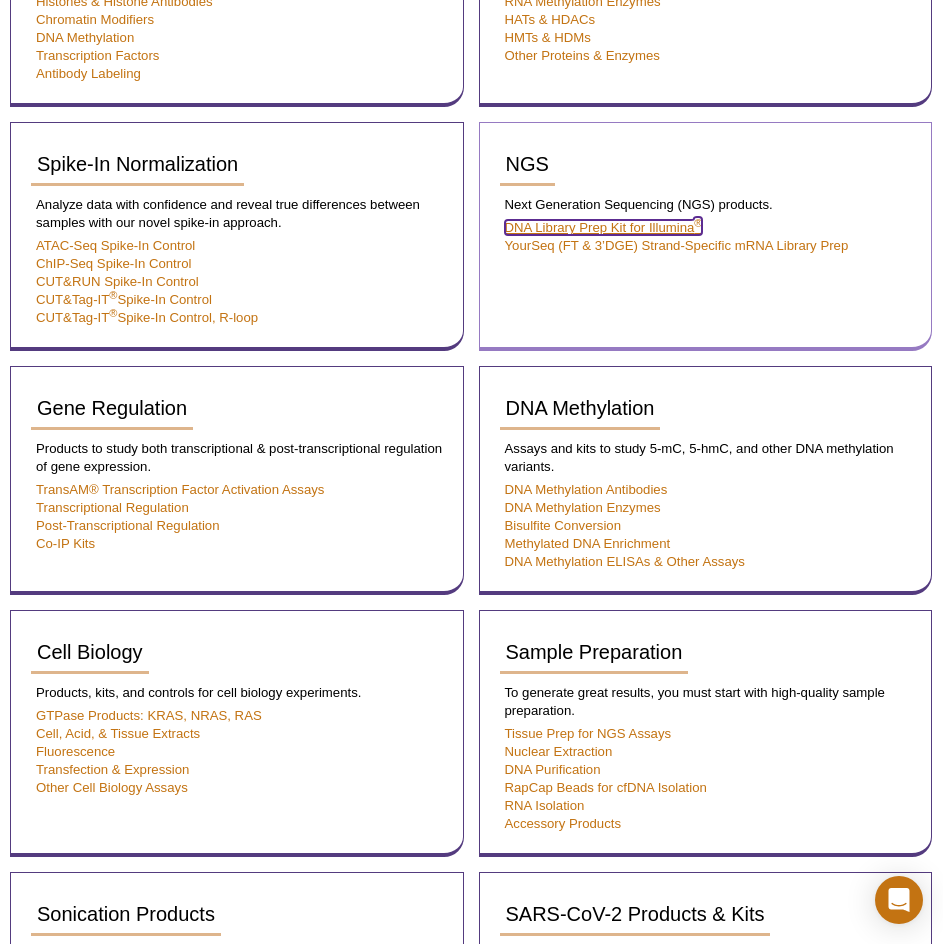 click on "DNA Library Prep Kit for Illumina ®" at bounding box center [604, 227] 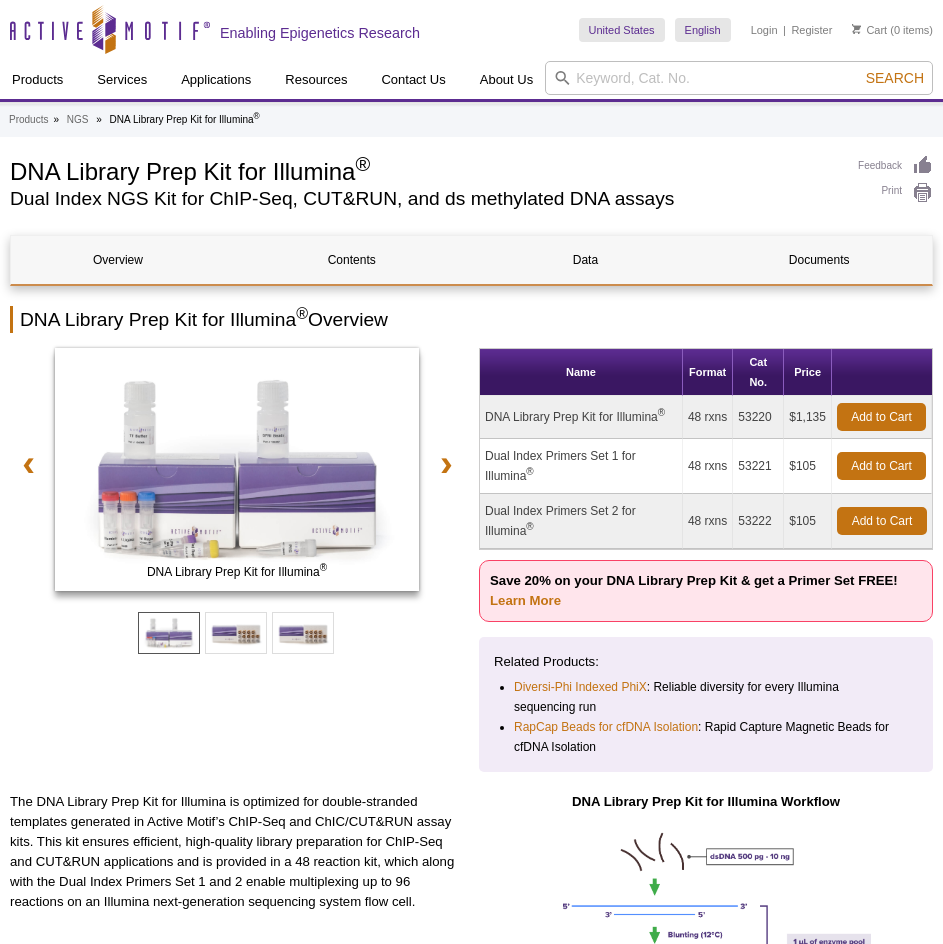 scroll, scrollTop: 0, scrollLeft: 0, axis: both 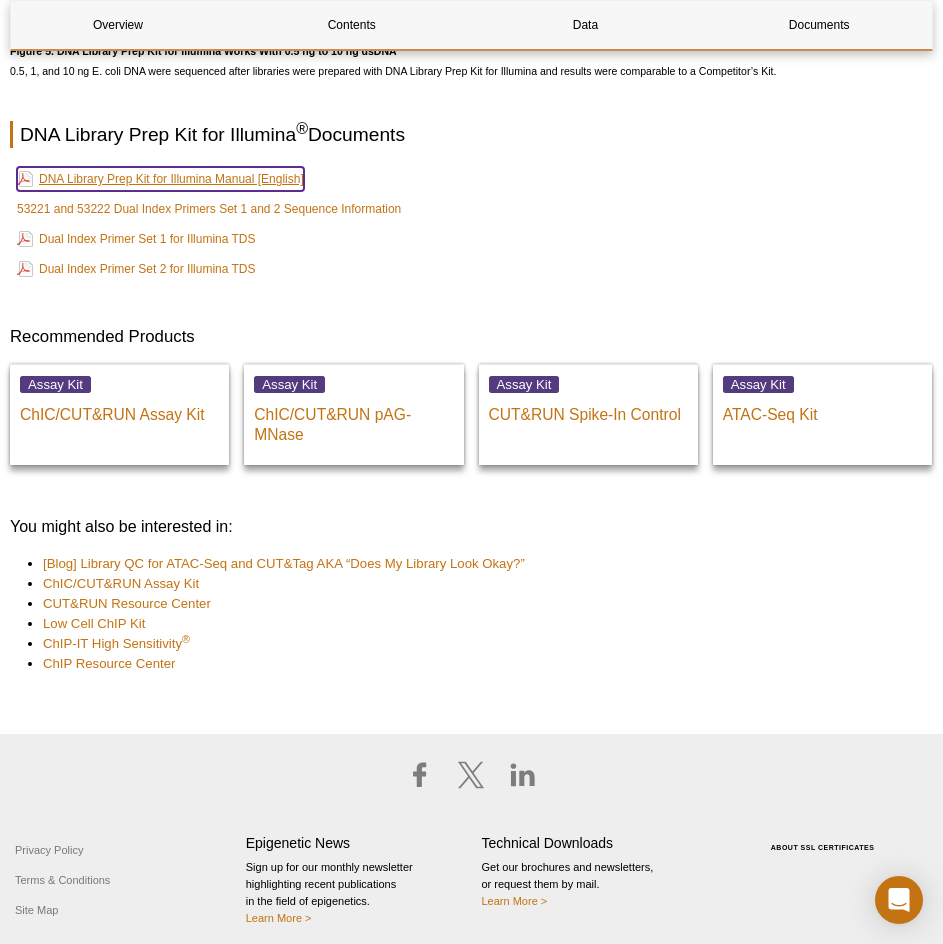 click on "DNA Library Prep Kit for Illumina Manual [English]" at bounding box center (160, 179) 